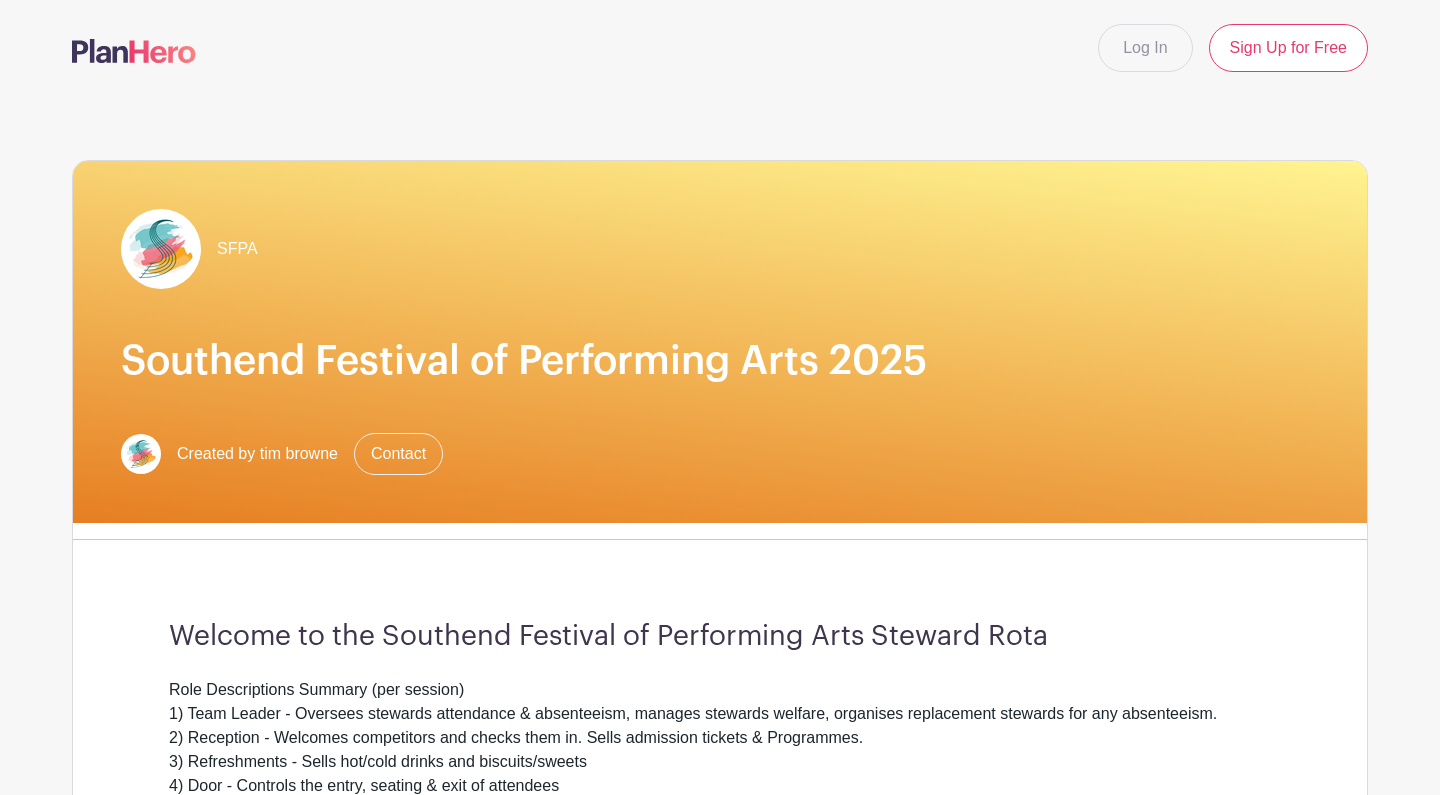 scroll, scrollTop: 0, scrollLeft: 0, axis: both 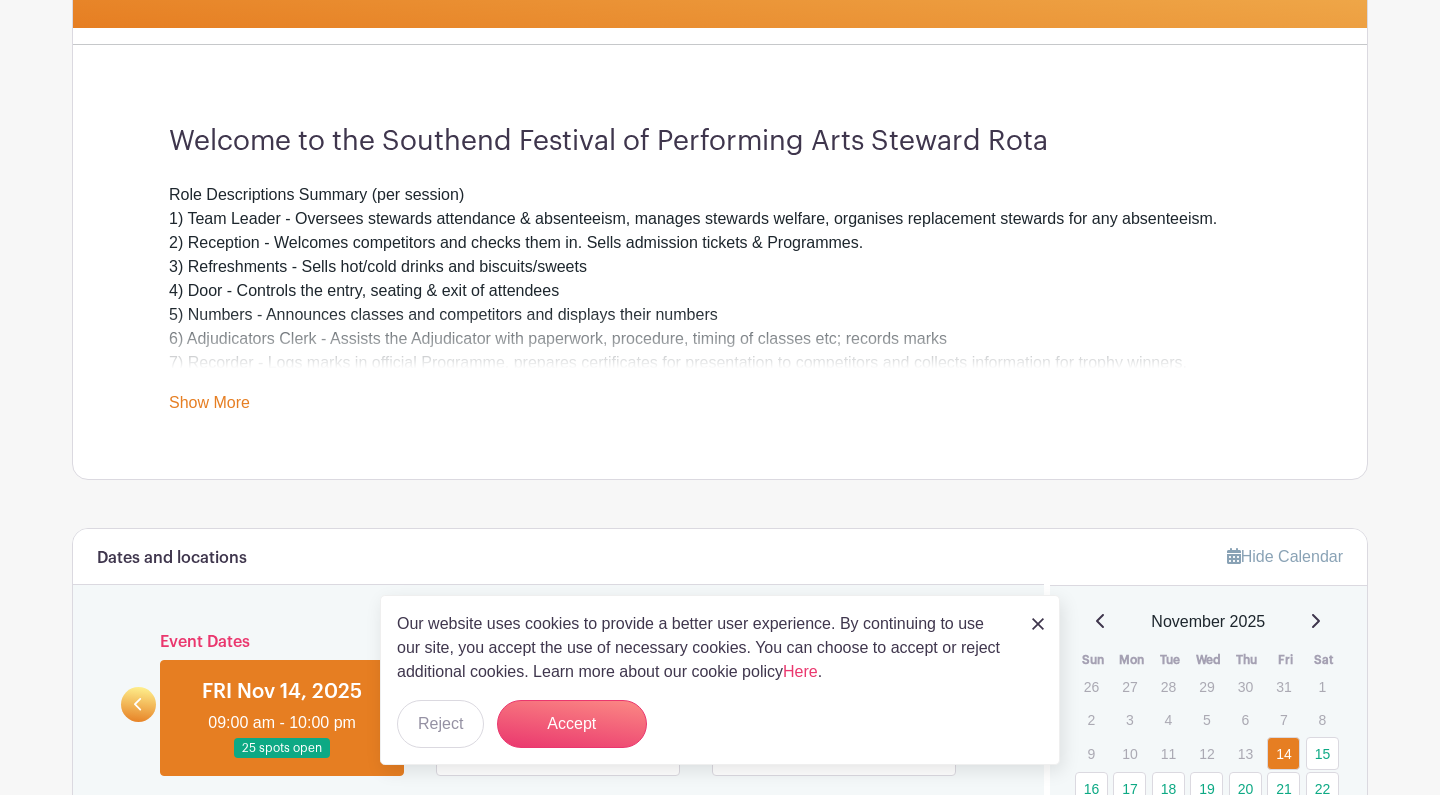 click on "Show More" at bounding box center (209, 406) 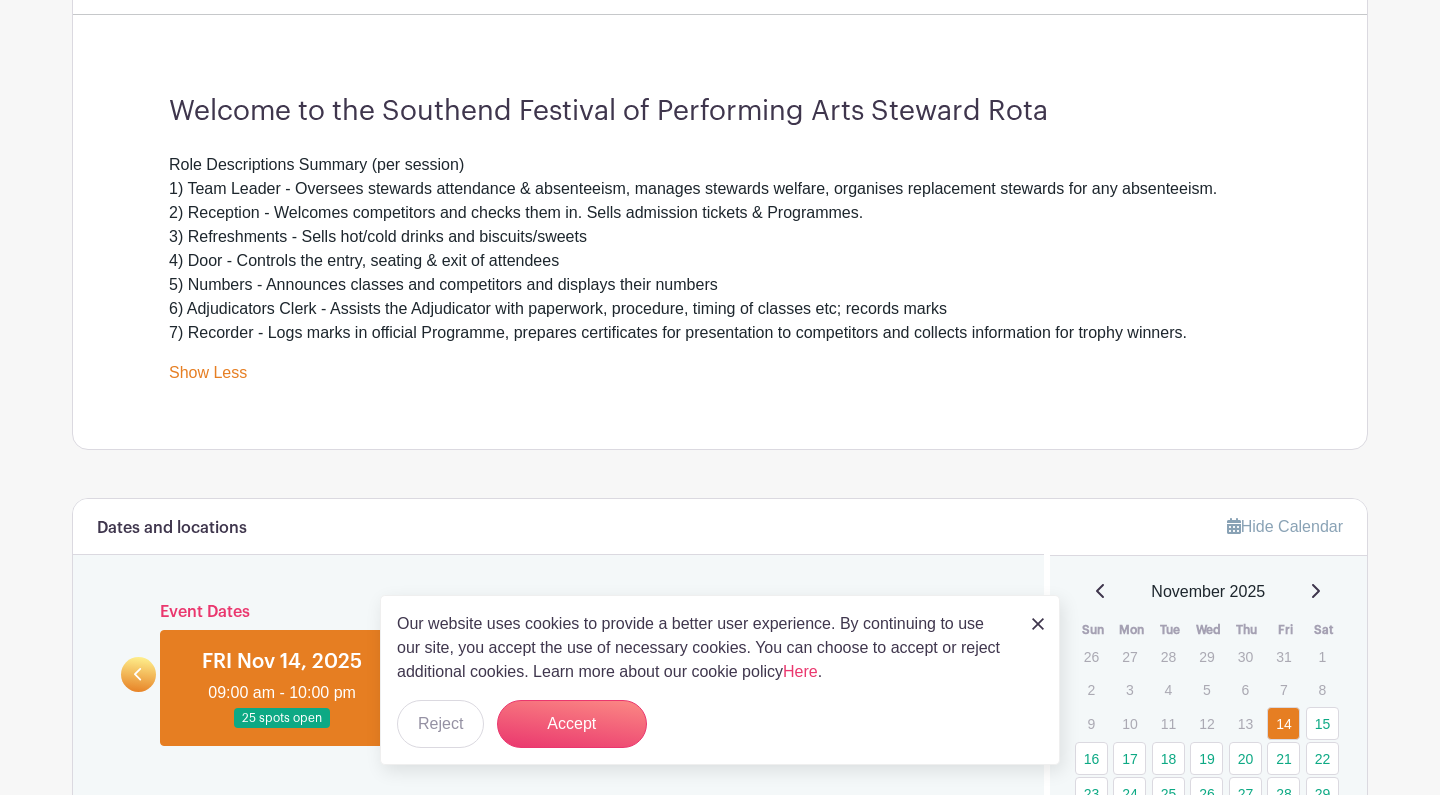 scroll, scrollTop: 526, scrollLeft: 0, axis: vertical 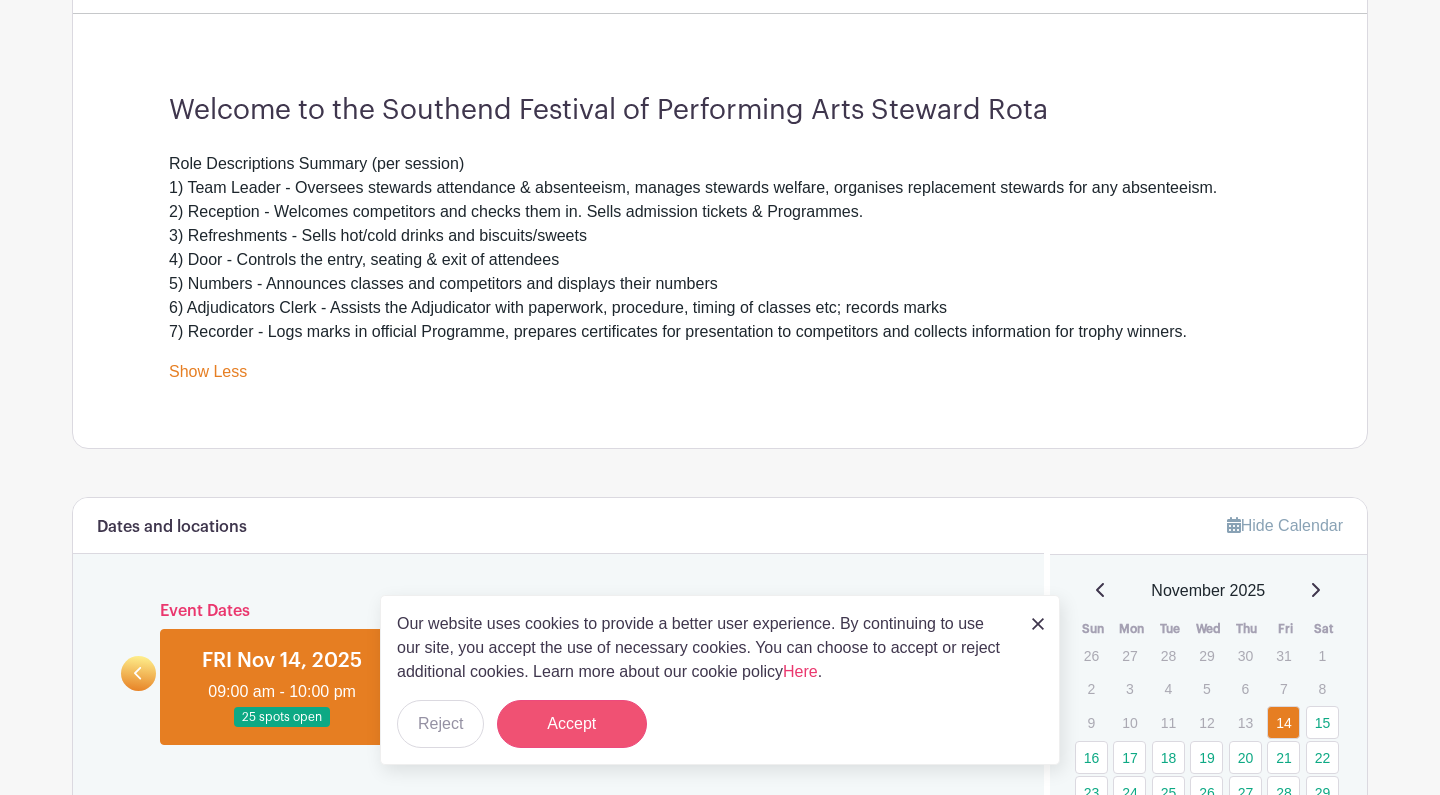 click on "Accept" at bounding box center [572, 724] 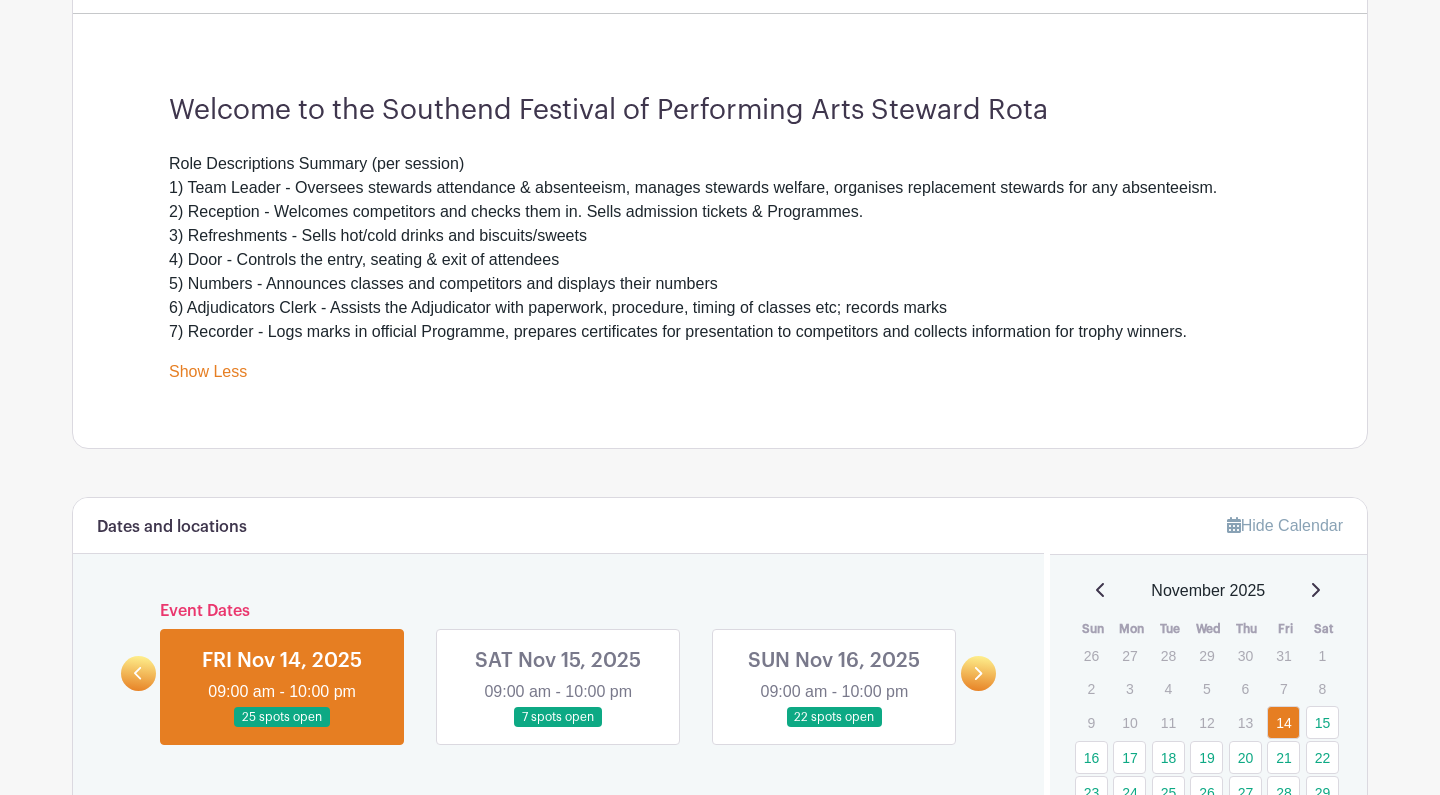 click on "Hide Calendar" at bounding box center (1285, 525) 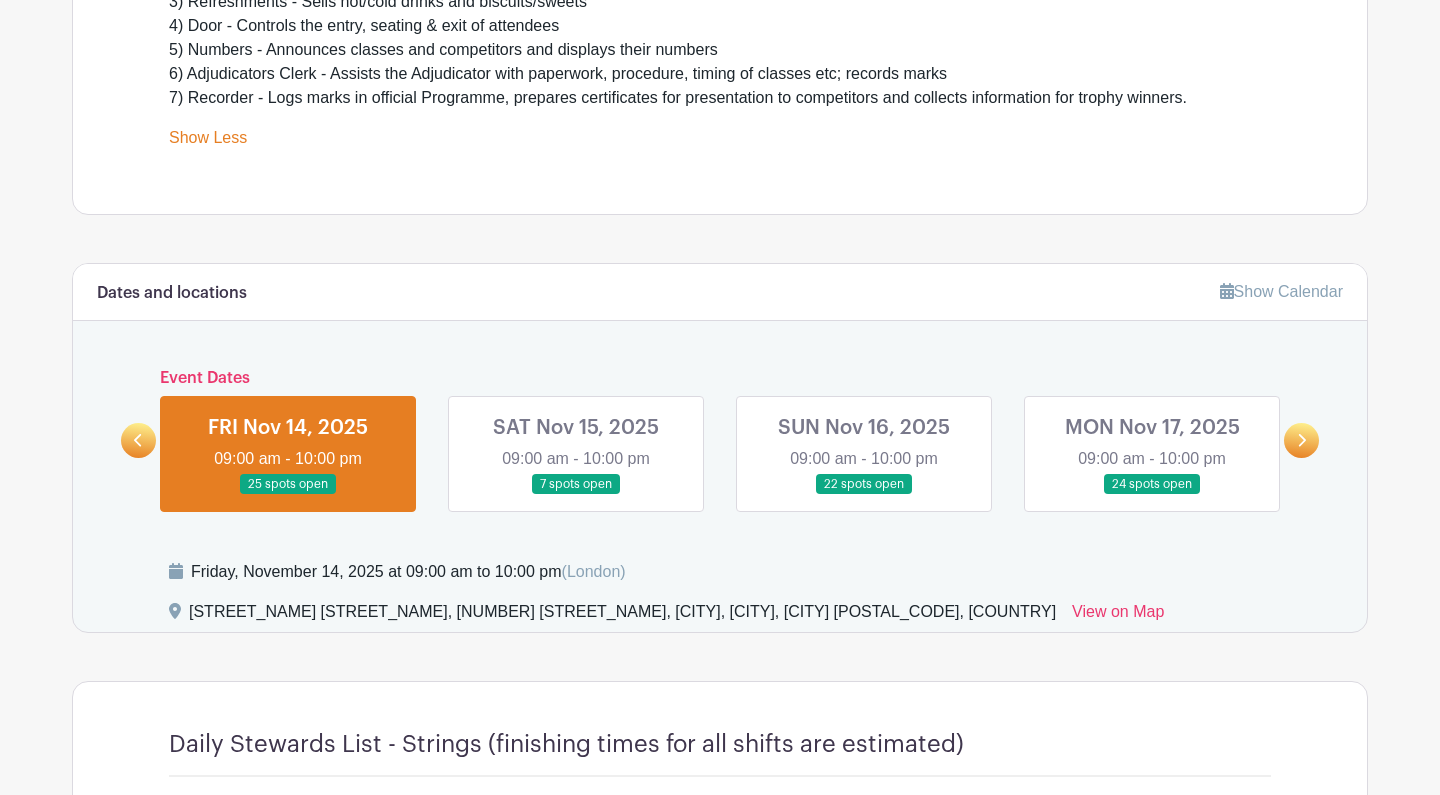 scroll, scrollTop: 758, scrollLeft: 0, axis: vertical 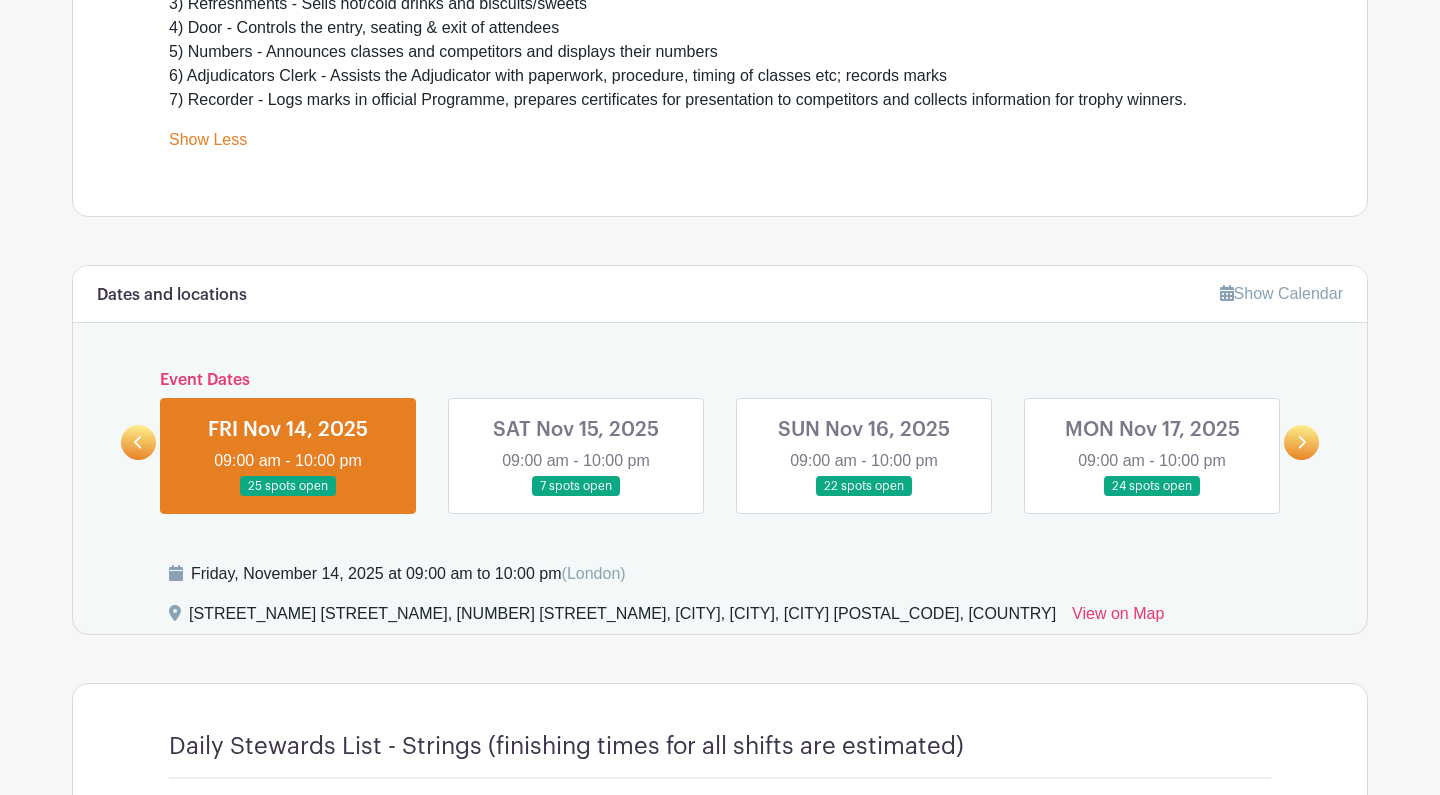 click on "Show Calendar" at bounding box center [1281, 293] 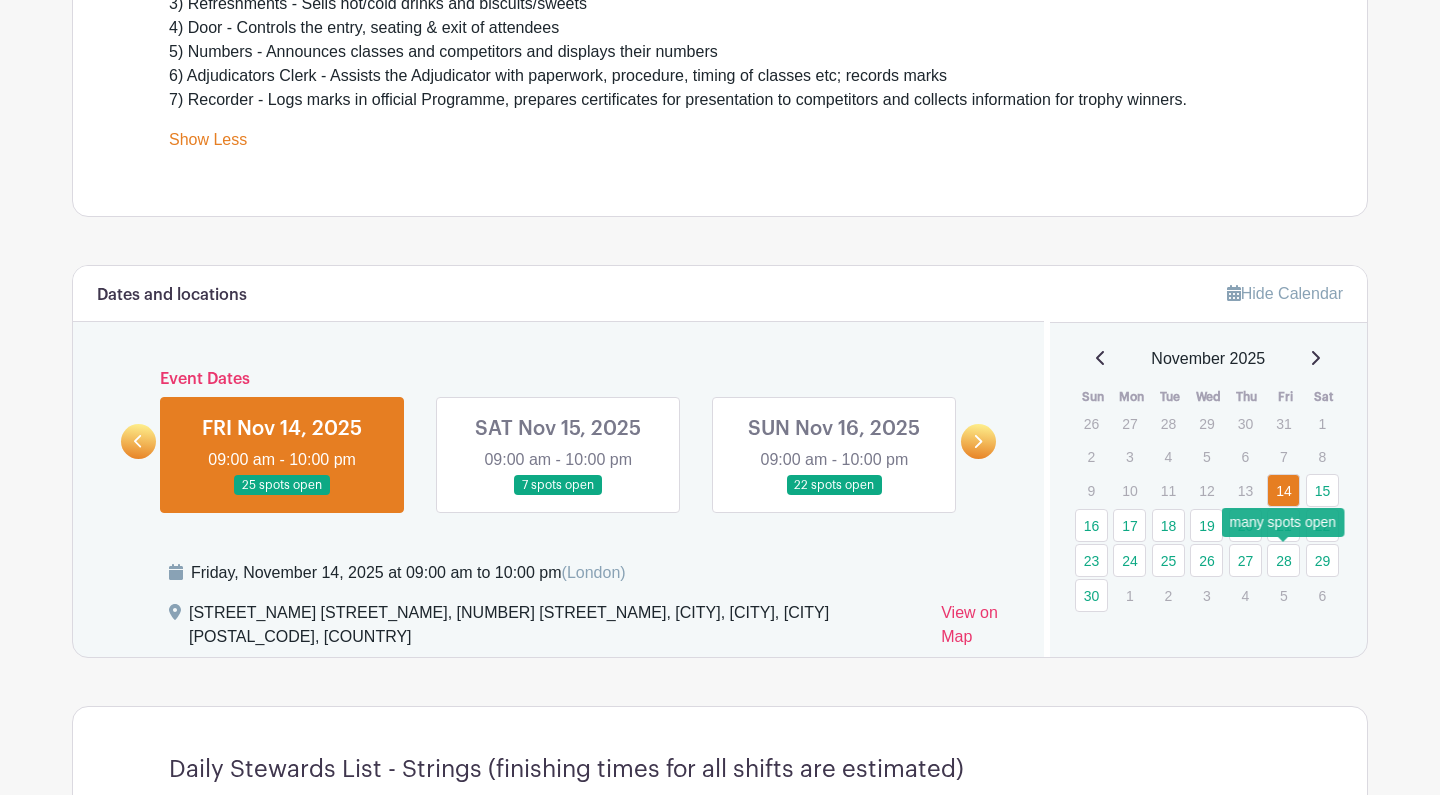 click on "28" at bounding box center (1283, 560) 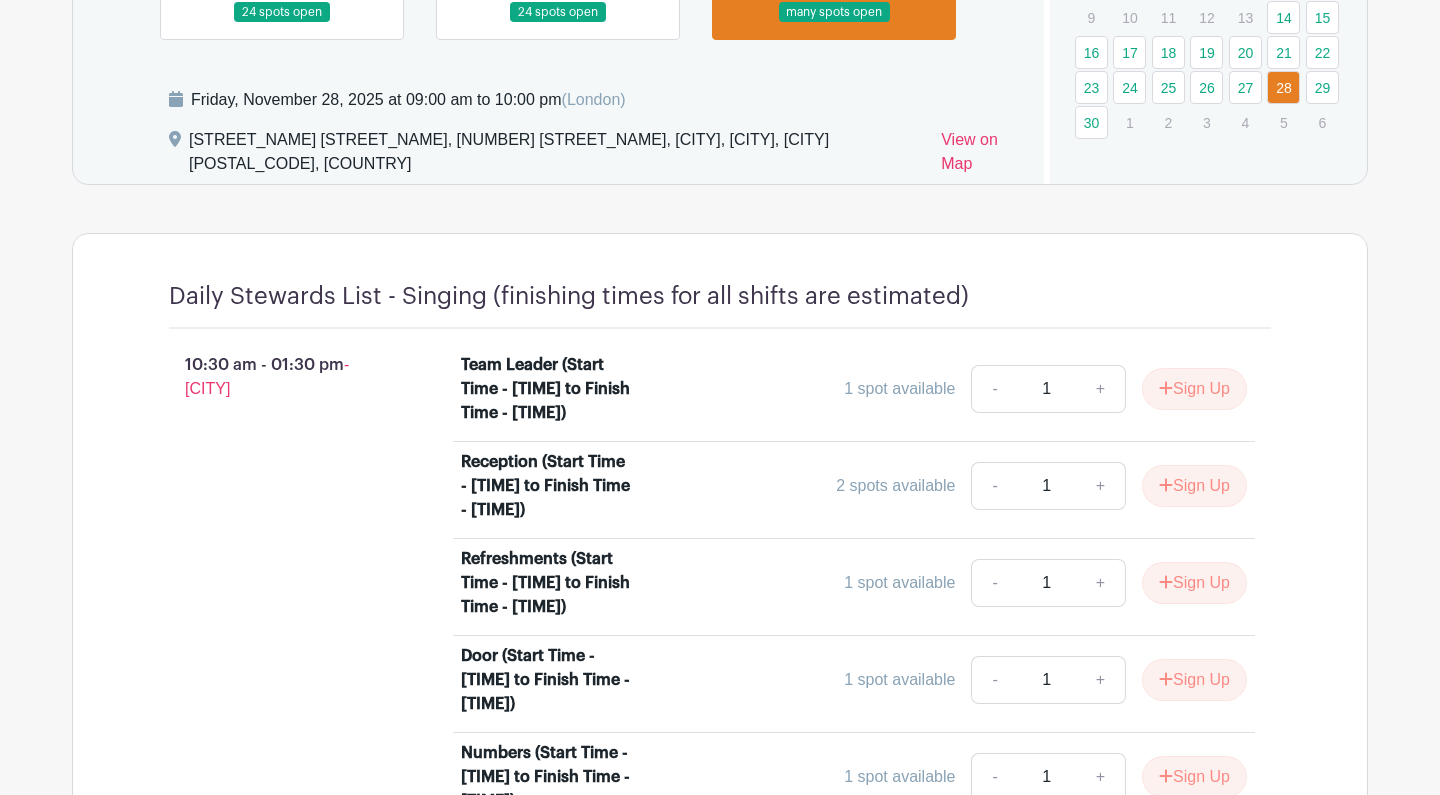 scroll, scrollTop: 1137, scrollLeft: 0, axis: vertical 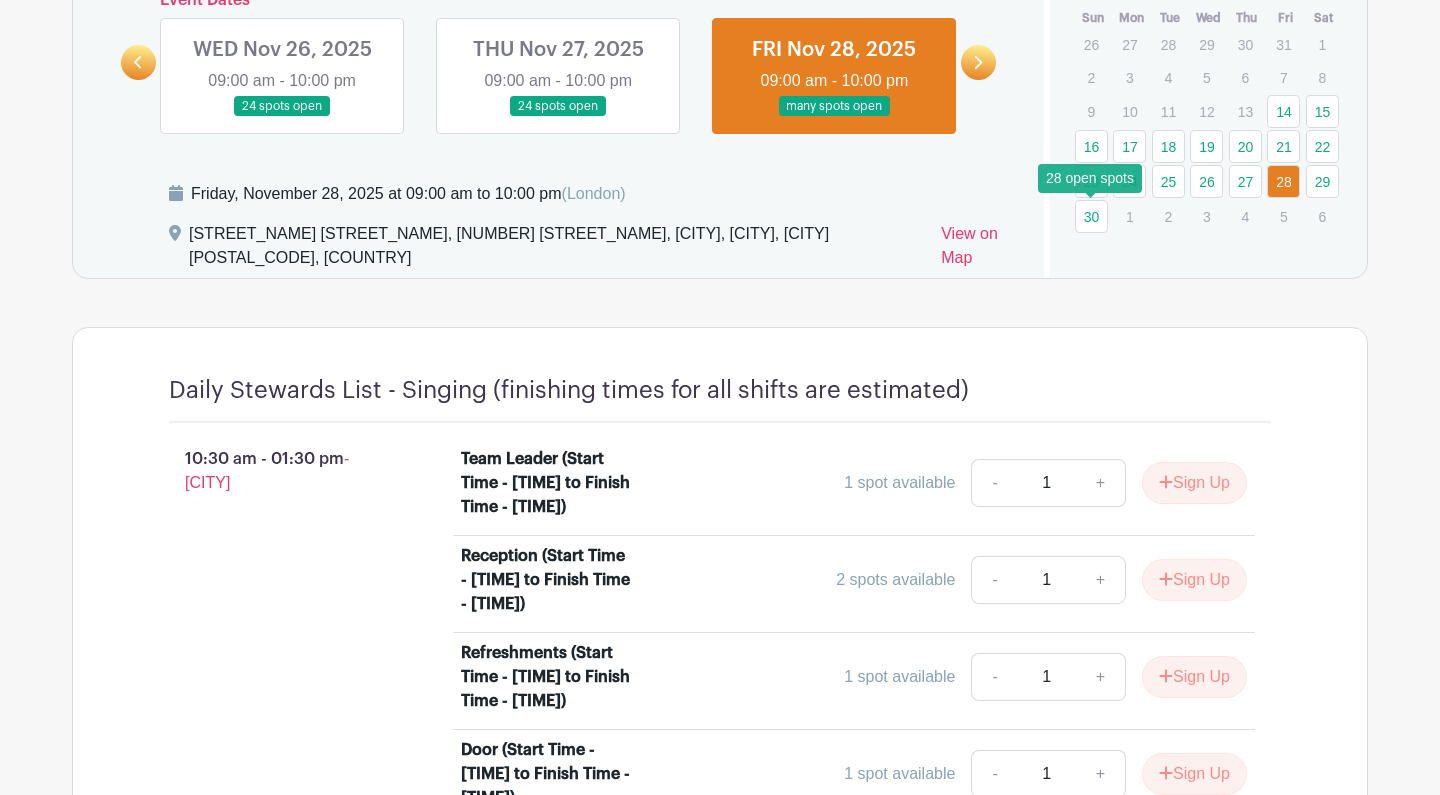 click on "30" at bounding box center (1091, 216) 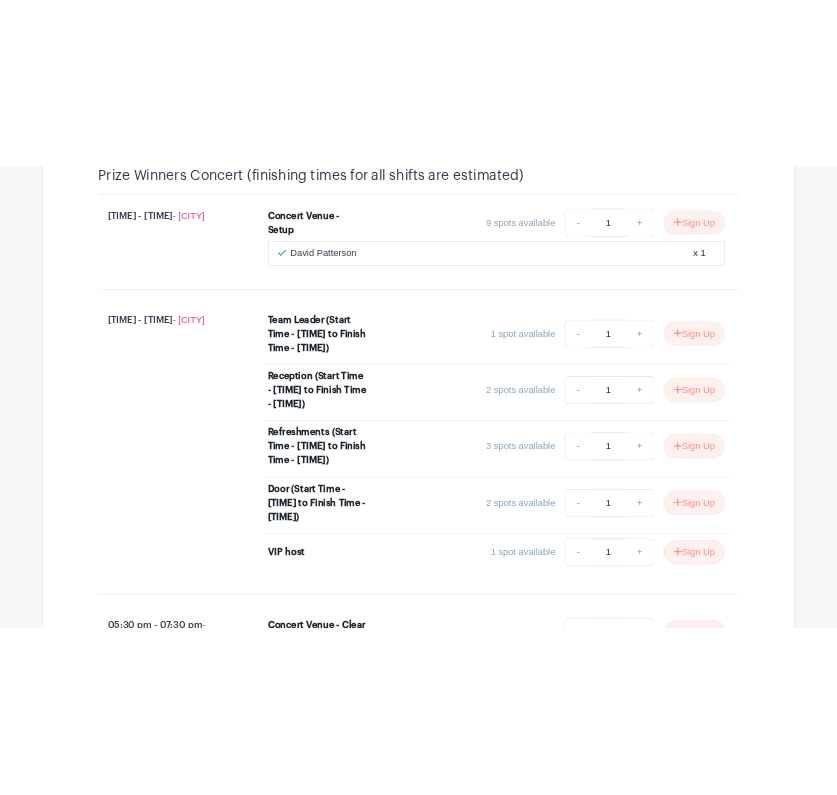 scroll, scrollTop: 1511, scrollLeft: 0, axis: vertical 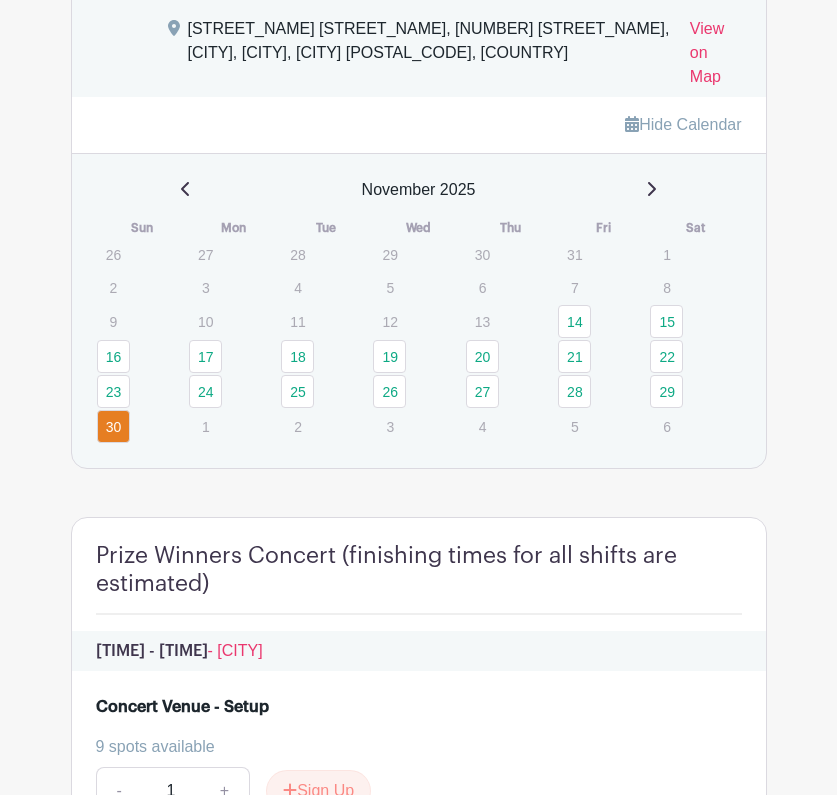 click on "Hide Calendar" at bounding box center (683, 124) 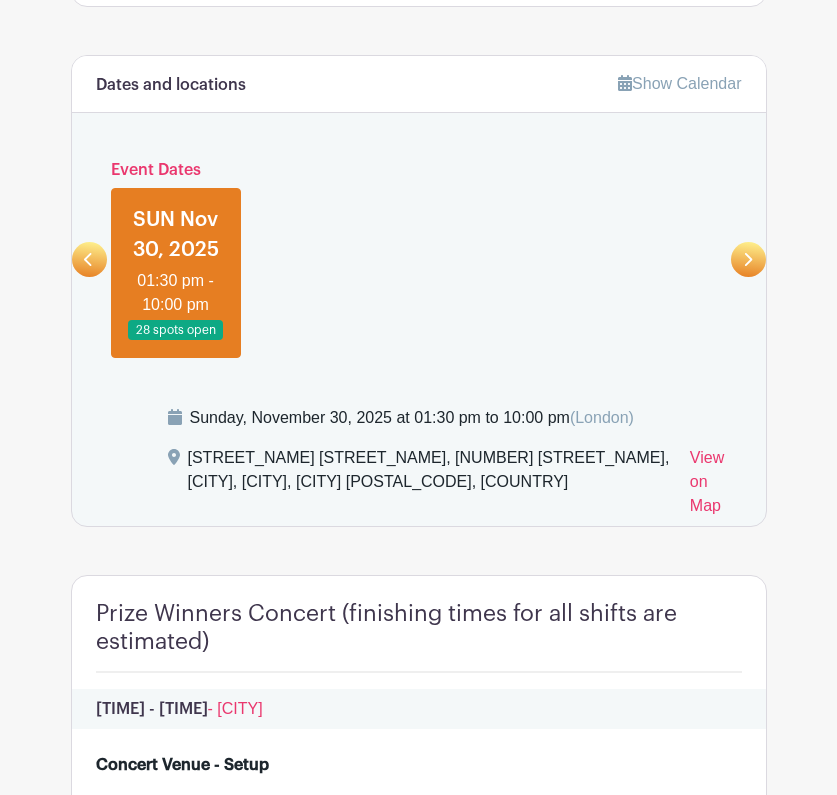 scroll, scrollTop: 1106, scrollLeft: 0, axis: vertical 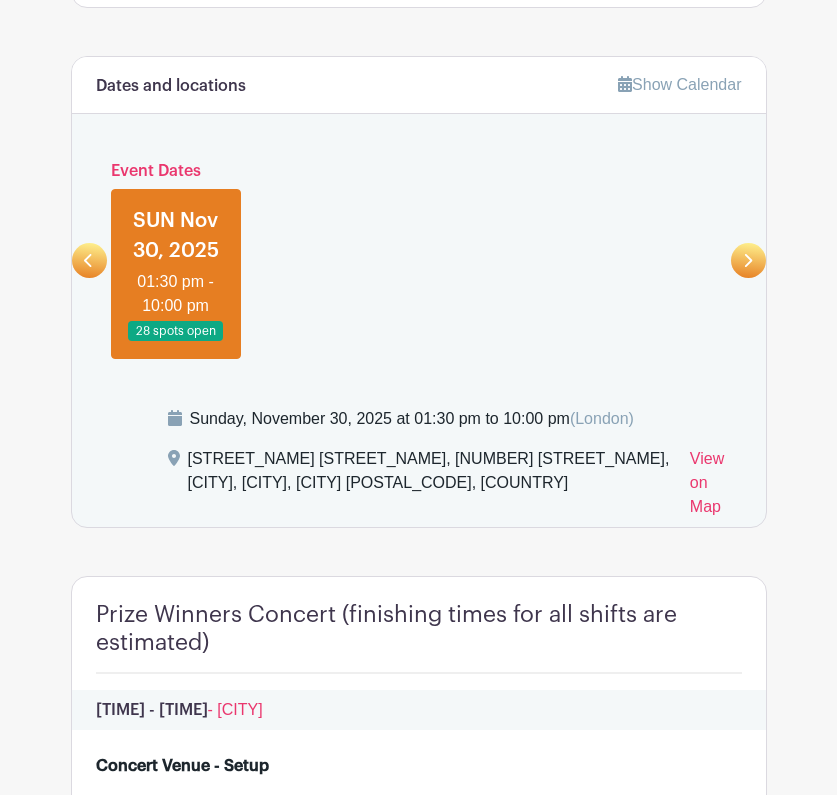 click at bounding box center (89, 260) 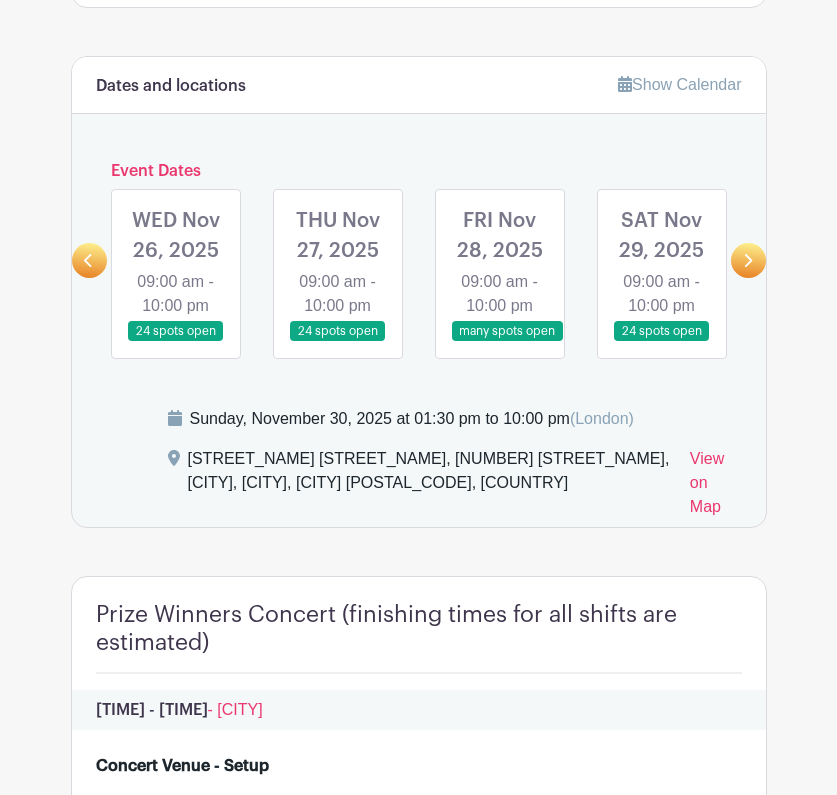 click 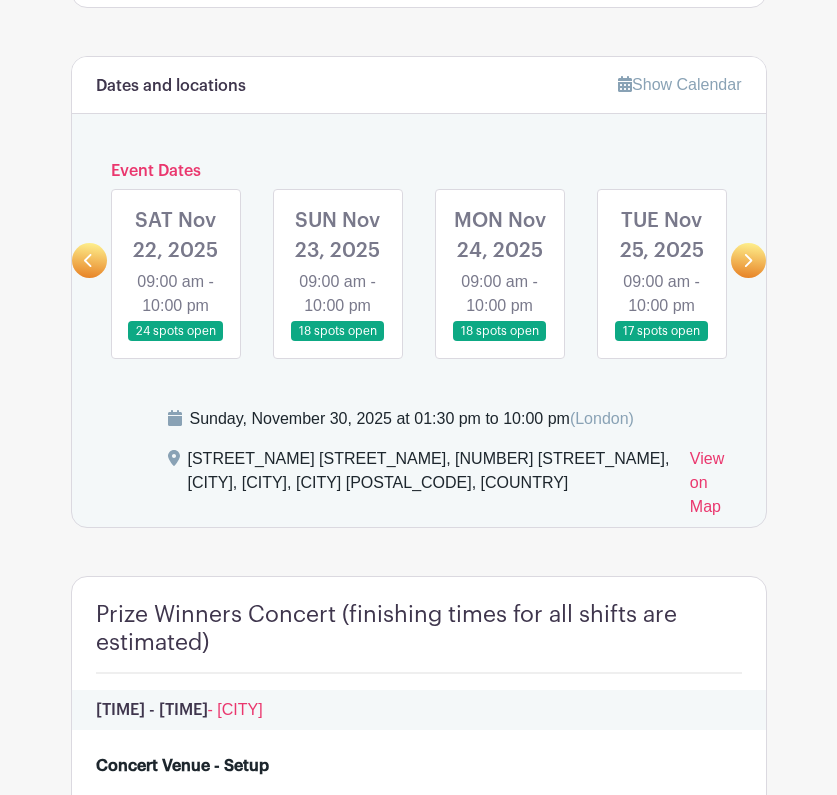 click 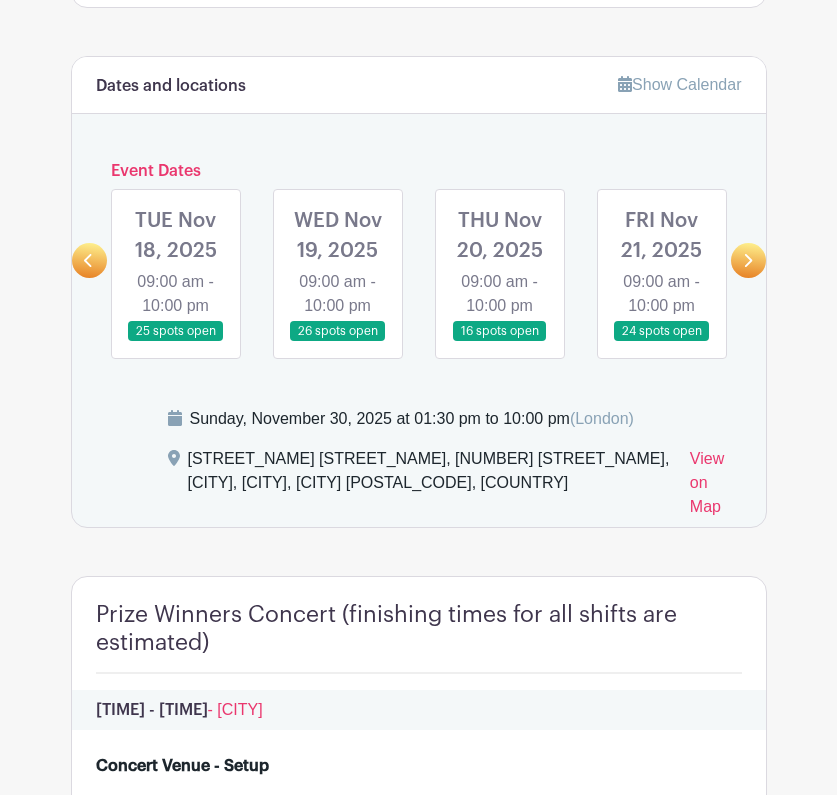 click 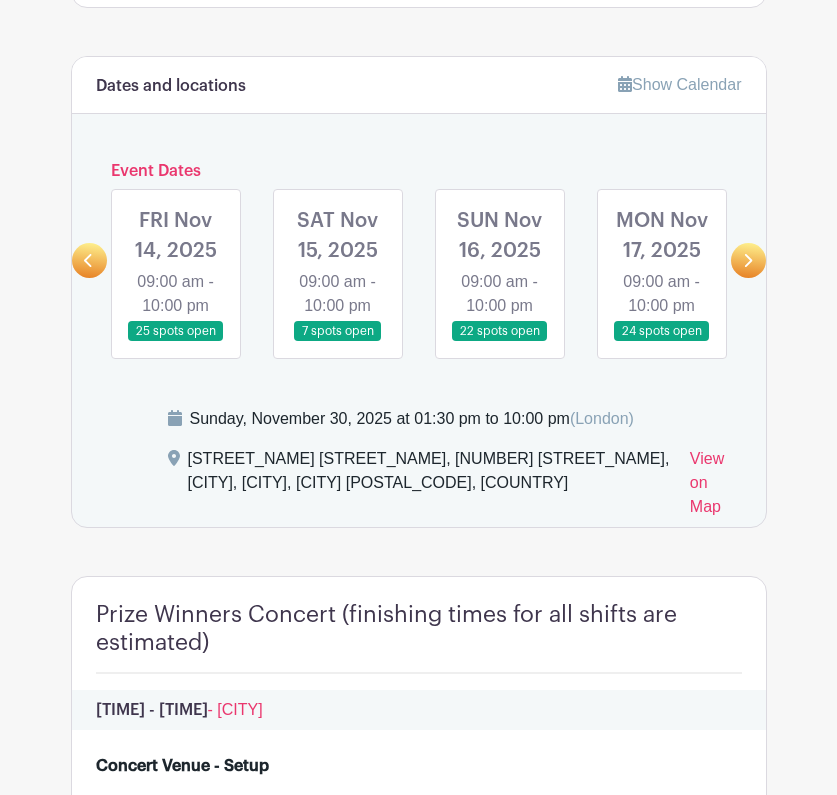 click 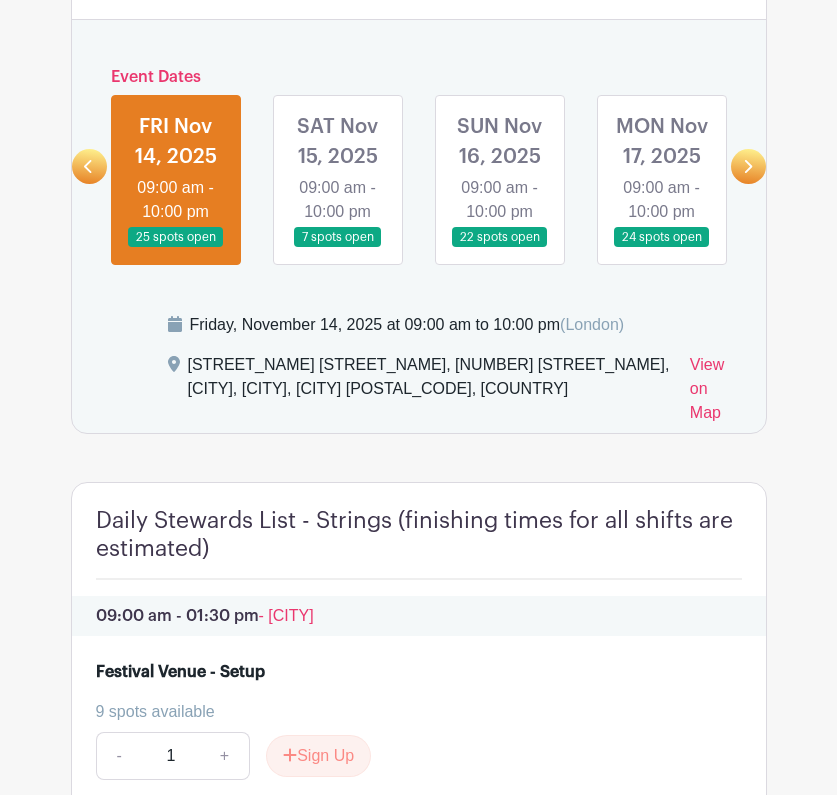 scroll, scrollTop: 859, scrollLeft: 0, axis: vertical 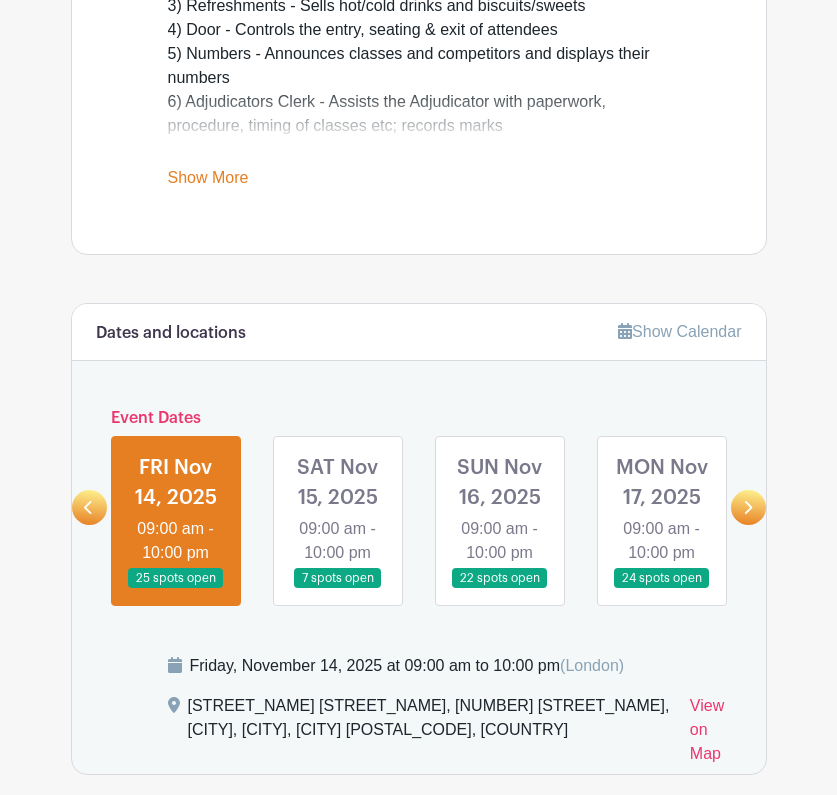 click at bounding box center (338, 589) 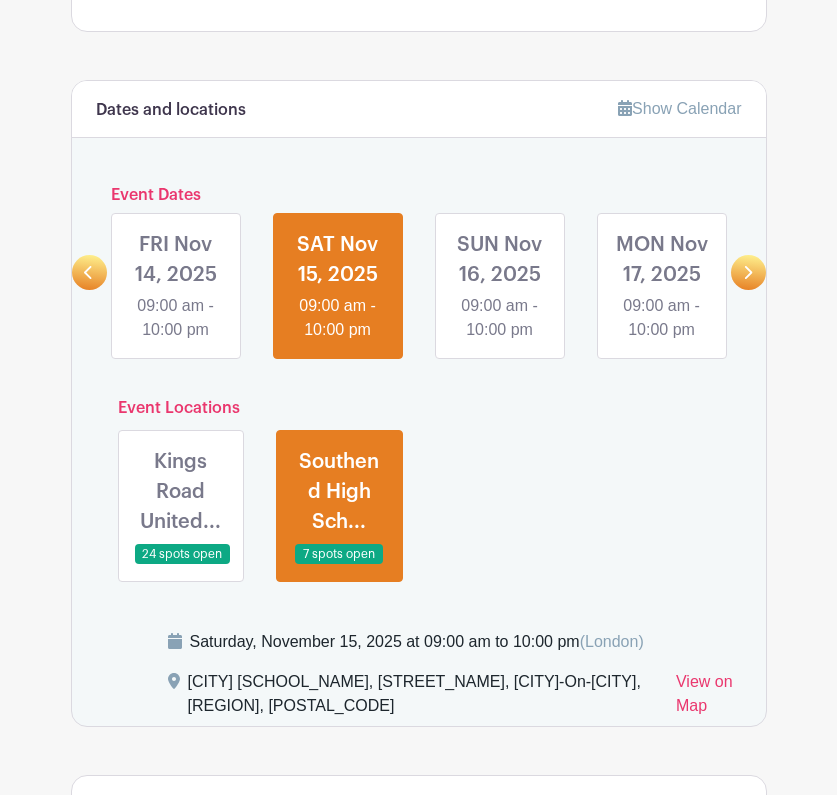 scroll, scrollTop: 1093, scrollLeft: 0, axis: vertical 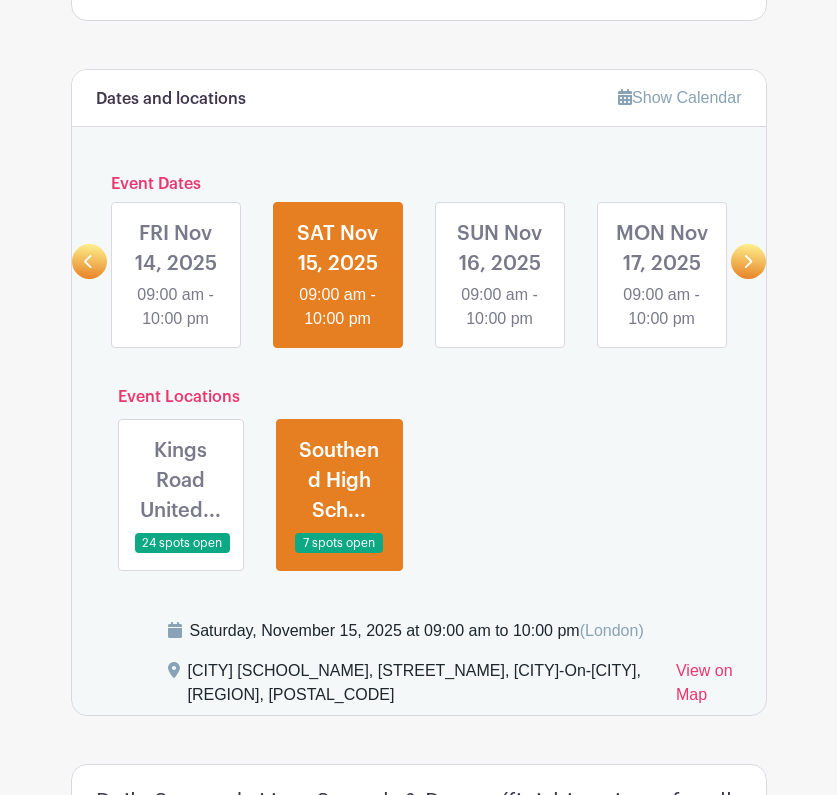 click at bounding box center [181, 554] 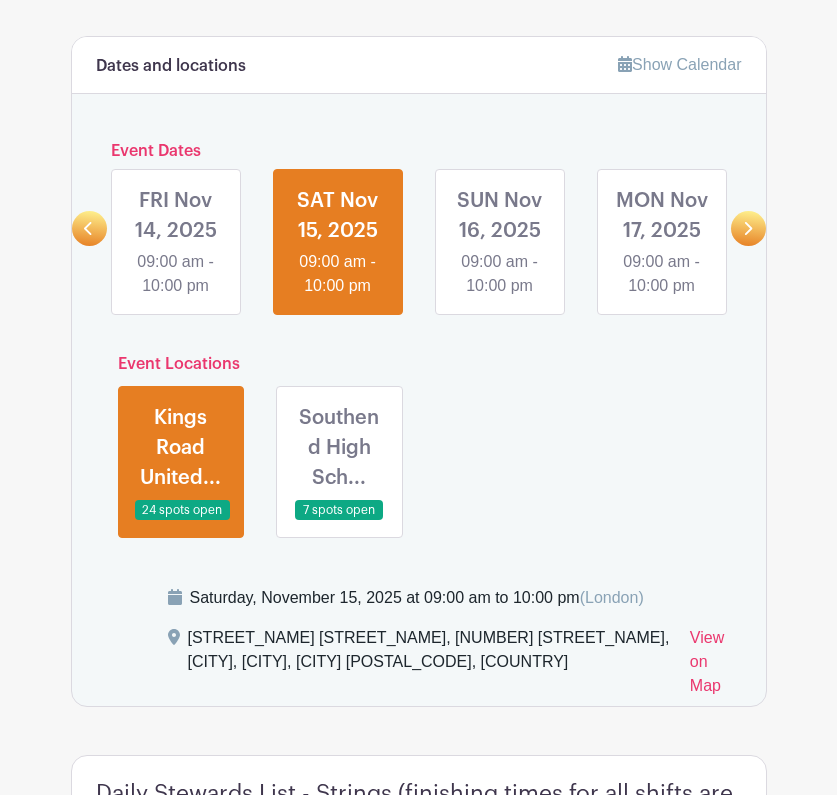 scroll, scrollTop: 1146, scrollLeft: 0, axis: vertical 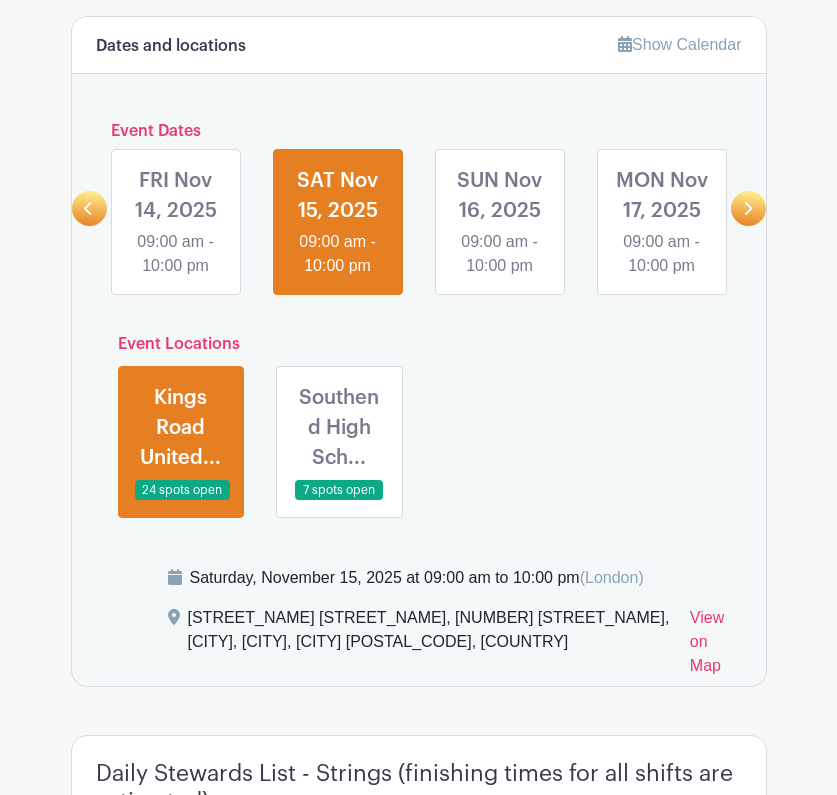 click at bounding box center (339, 501) 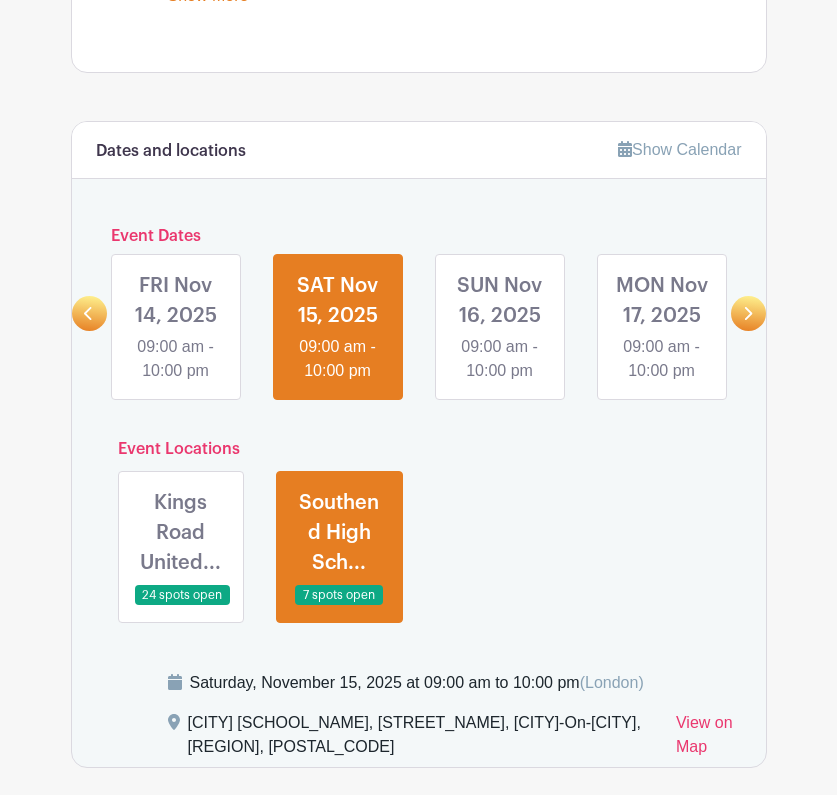 scroll, scrollTop: 1152, scrollLeft: 0, axis: vertical 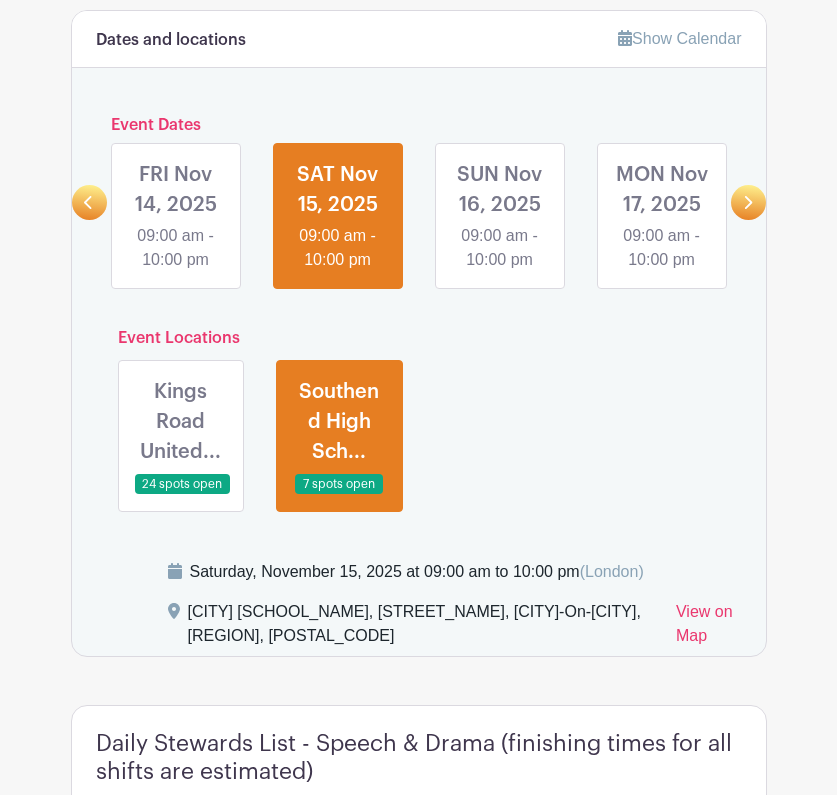 click at bounding box center [500, 272] 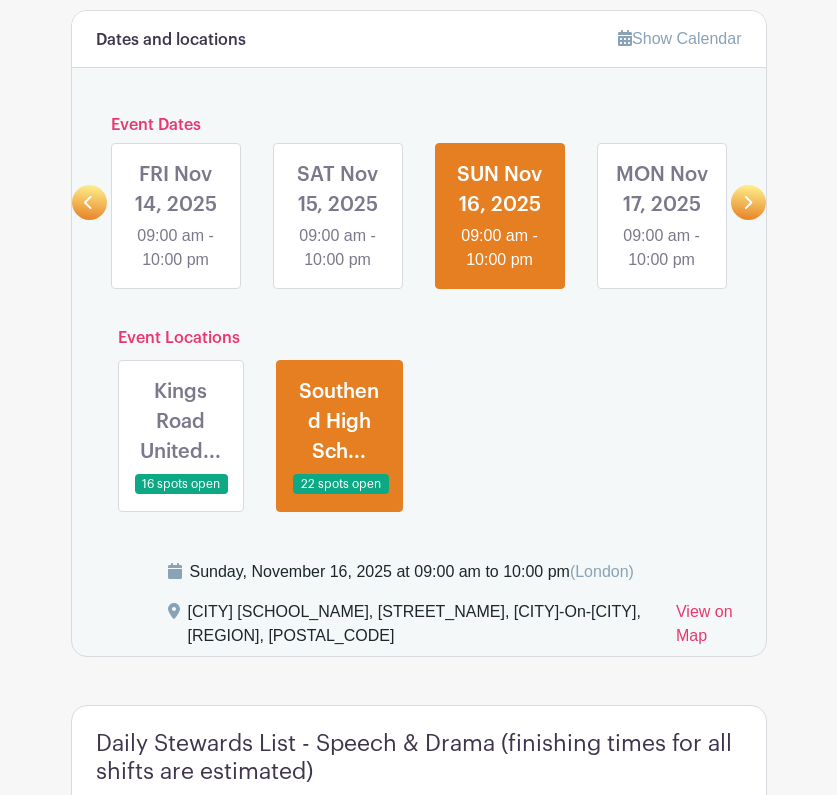 click at bounding box center (181, 495) 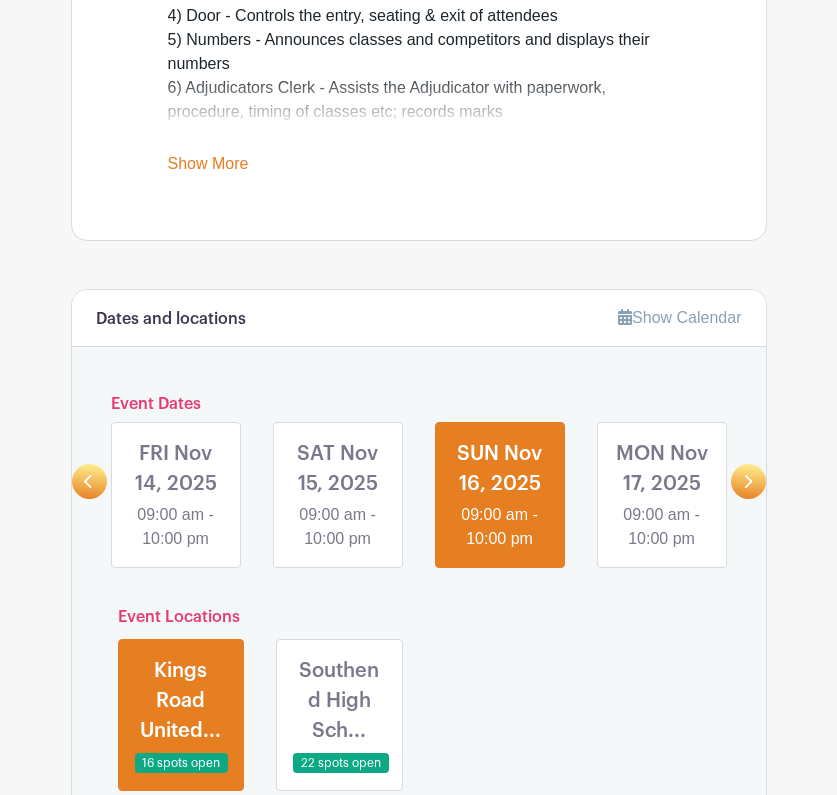 scroll, scrollTop: 939, scrollLeft: 0, axis: vertical 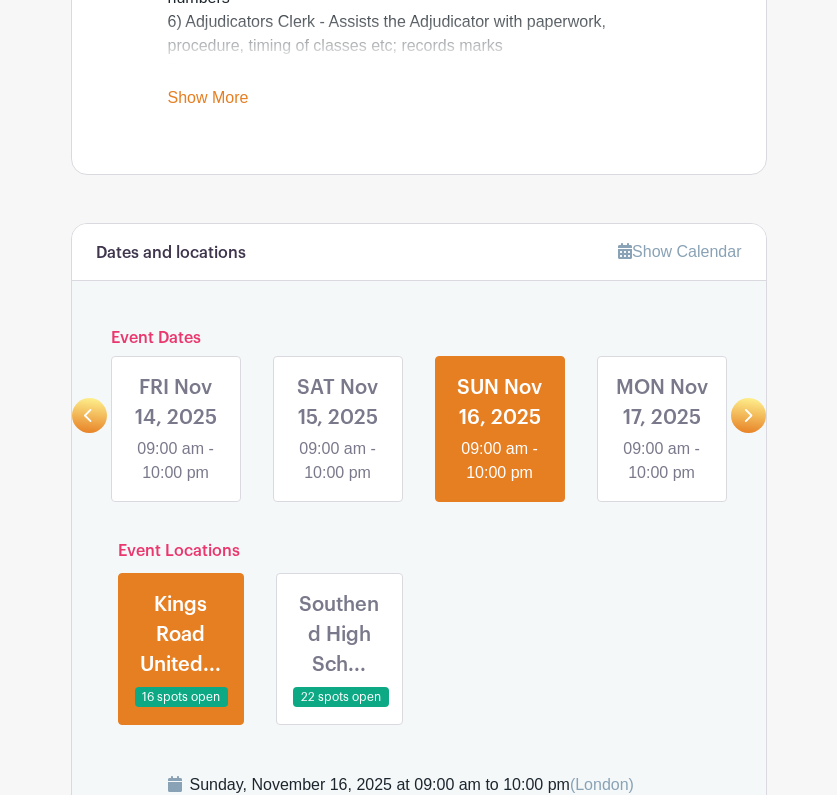 click at bounding box center (339, 708) 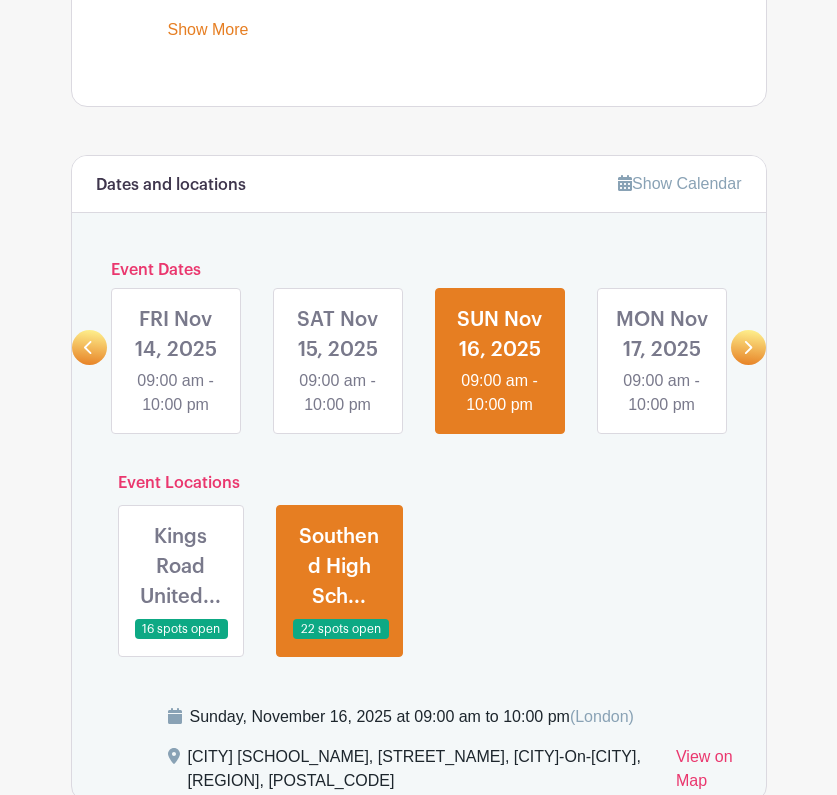 scroll, scrollTop: 1070, scrollLeft: 0, axis: vertical 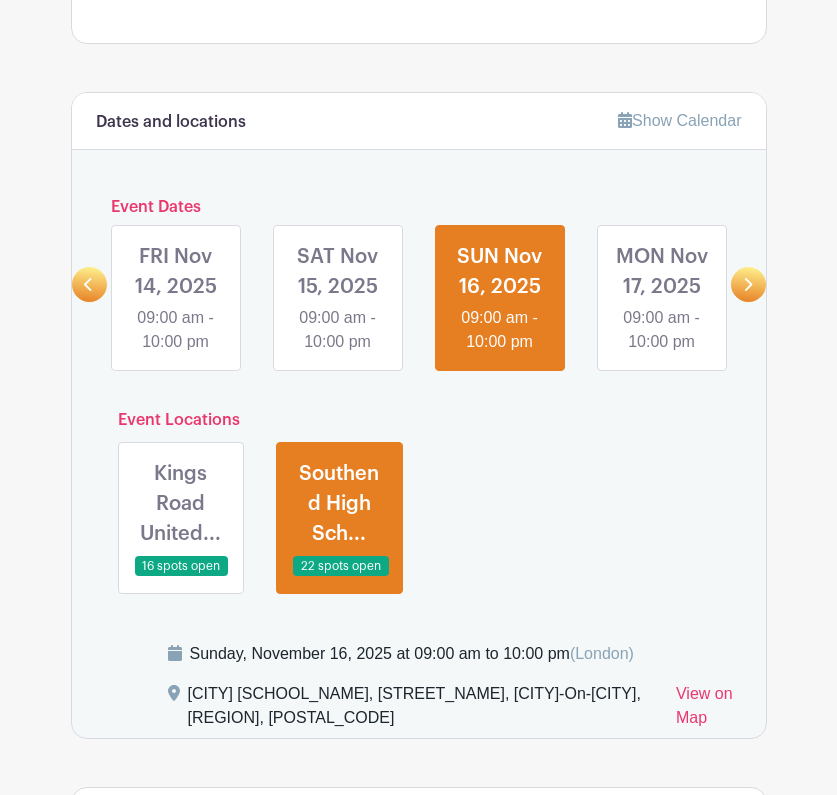 click at bounding box center [338, 354] 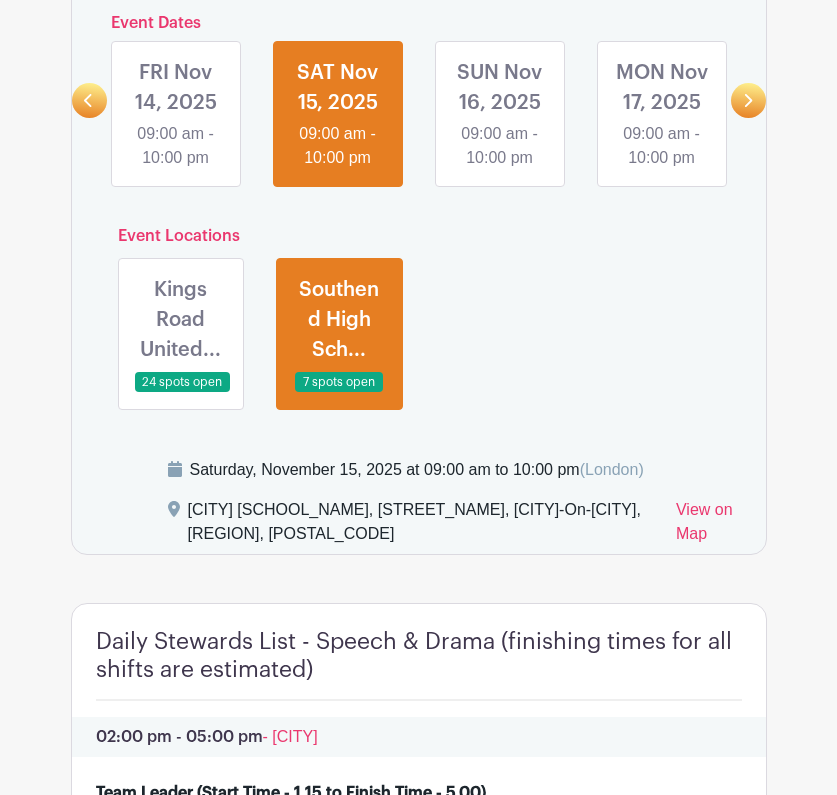 scroll, scrollTop: 1241, scrollLeft: 0, axis: vertical 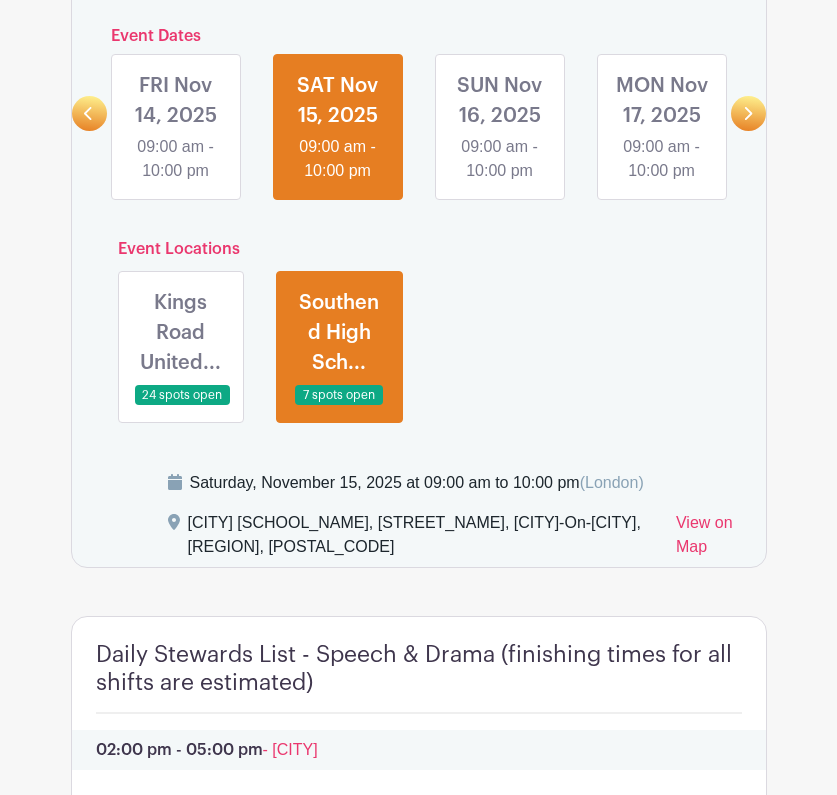 click at bounding box center (500, 183) 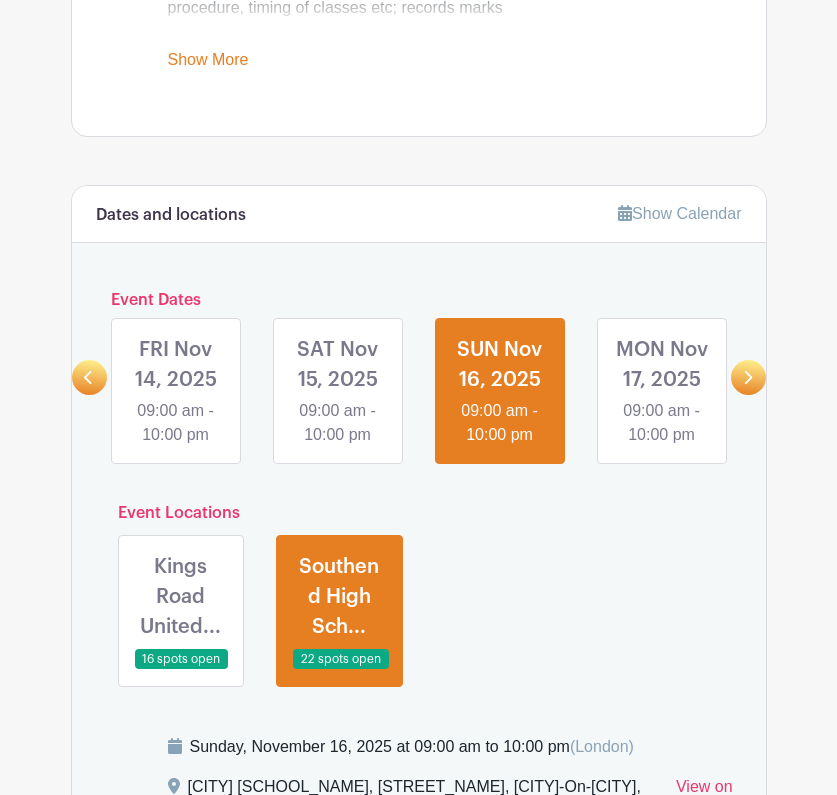 scroll, scrollTop: 933, scrollLeft: 0, axis: vertical 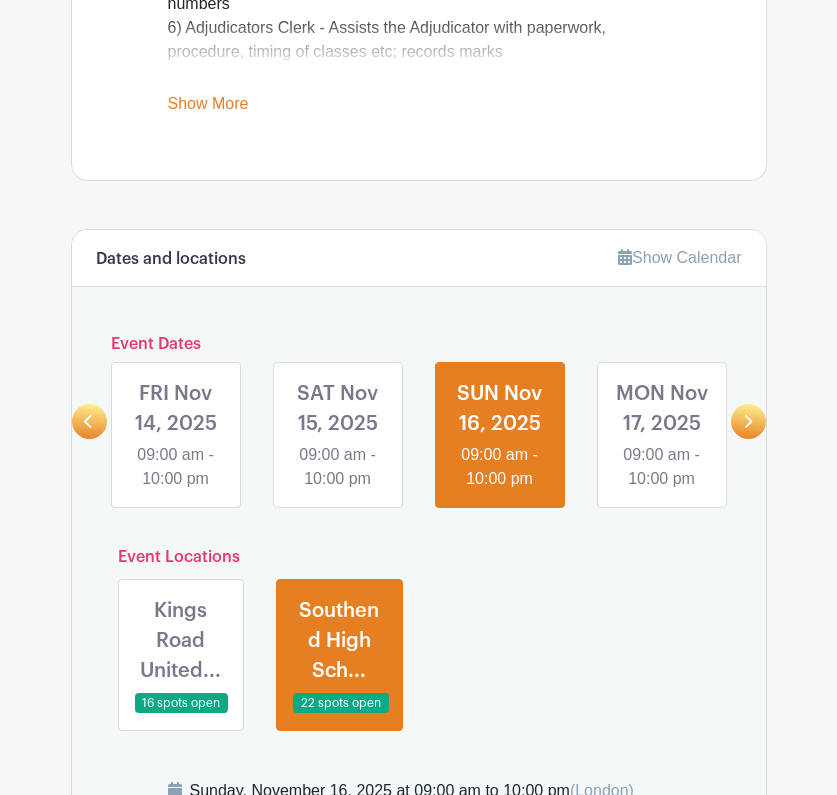 click at bounding box center (662, 491) 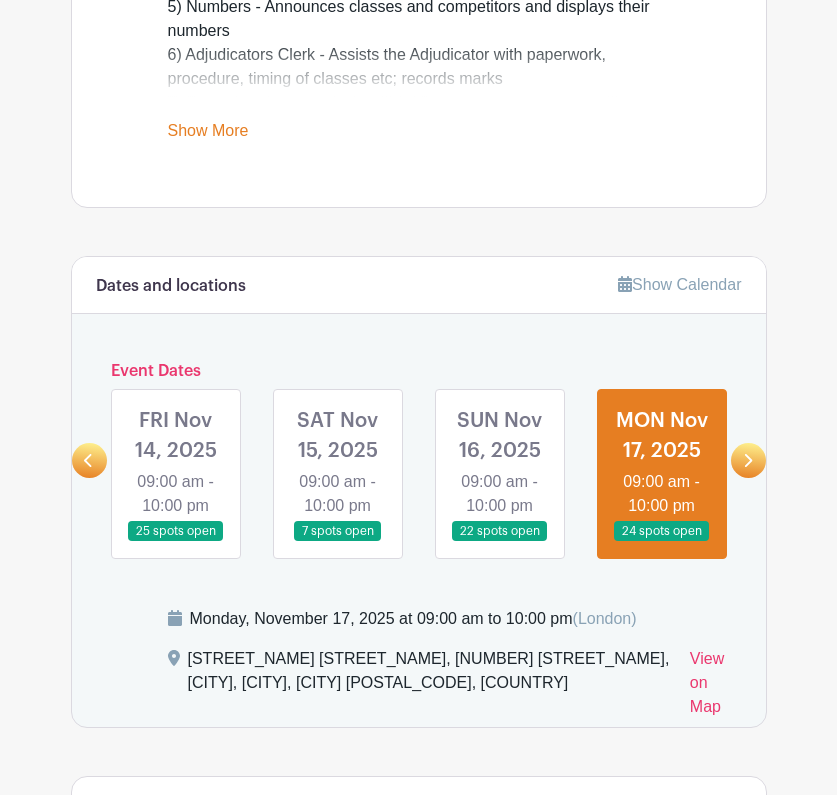 scroll, scrollTop: 848, scrollLeft: 0, axis: vertical 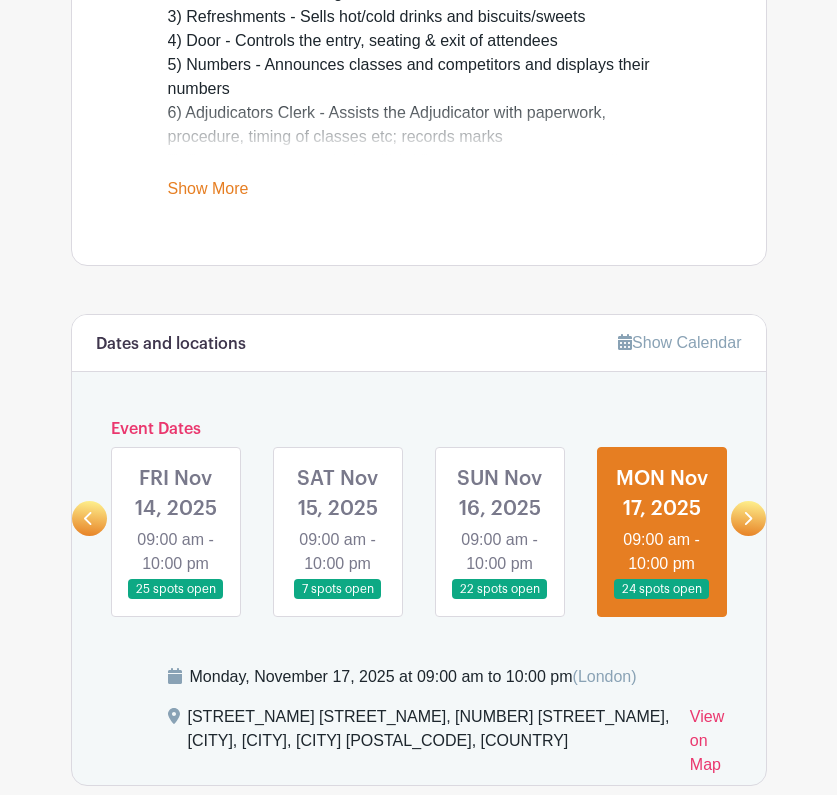 click 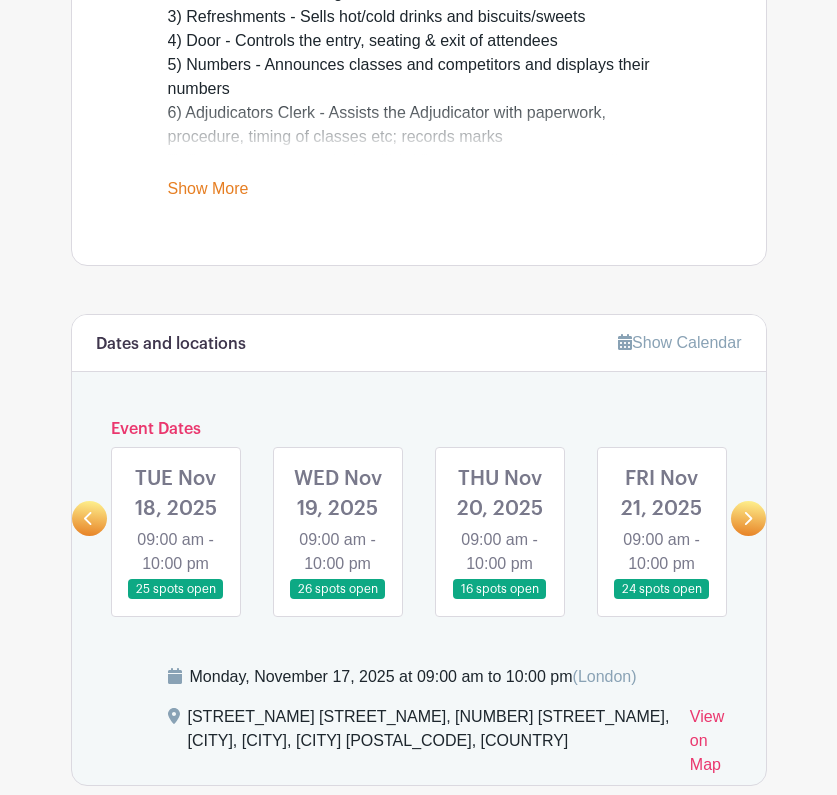 click at bounding box center [176, 600] 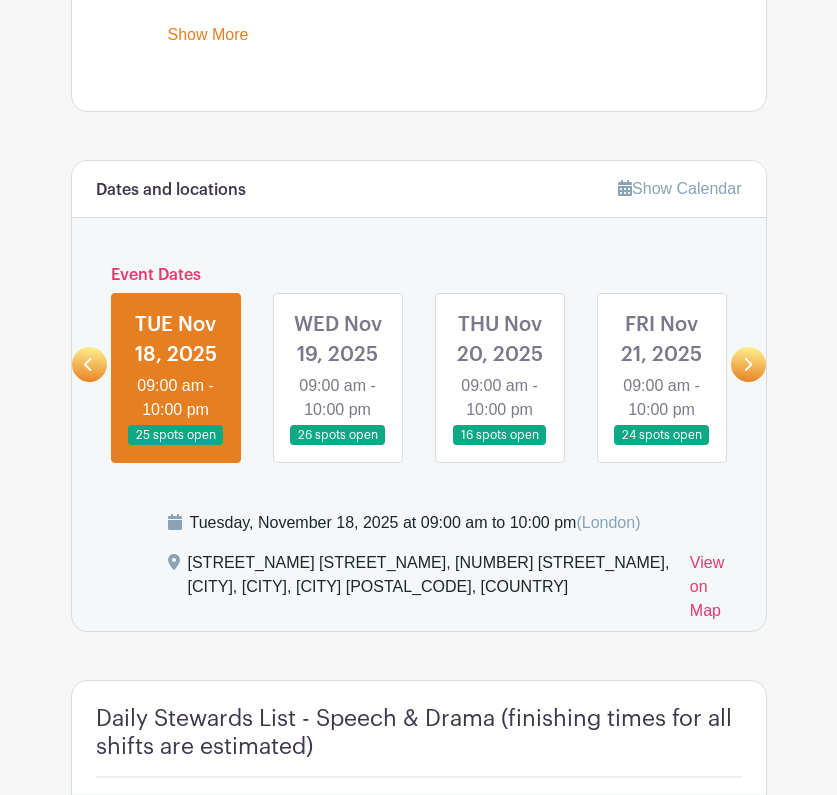 scroll, scrollTop: 1000, scrollLeft: 0, axis: vertical 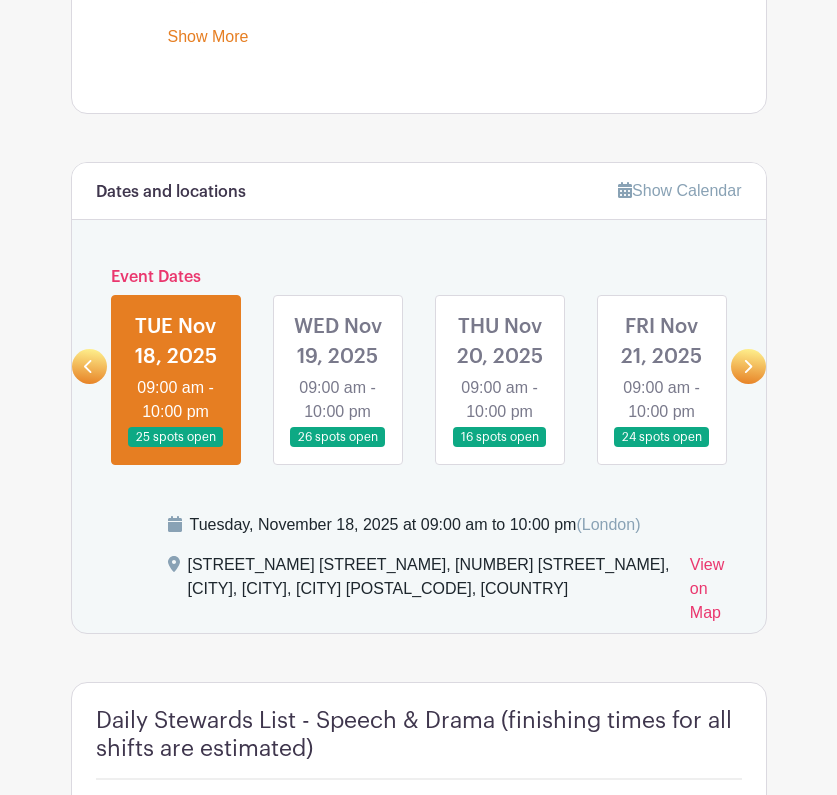 click at bounding box center (338, 448) 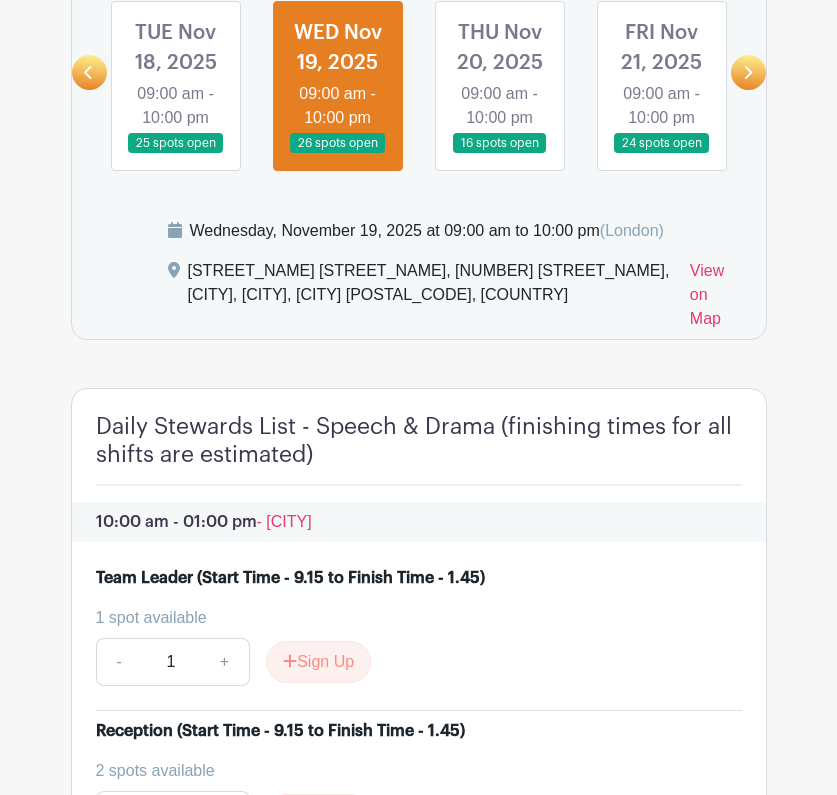 scroll, scrollTop: 1291, scrollLeft: 0, axis: vertical 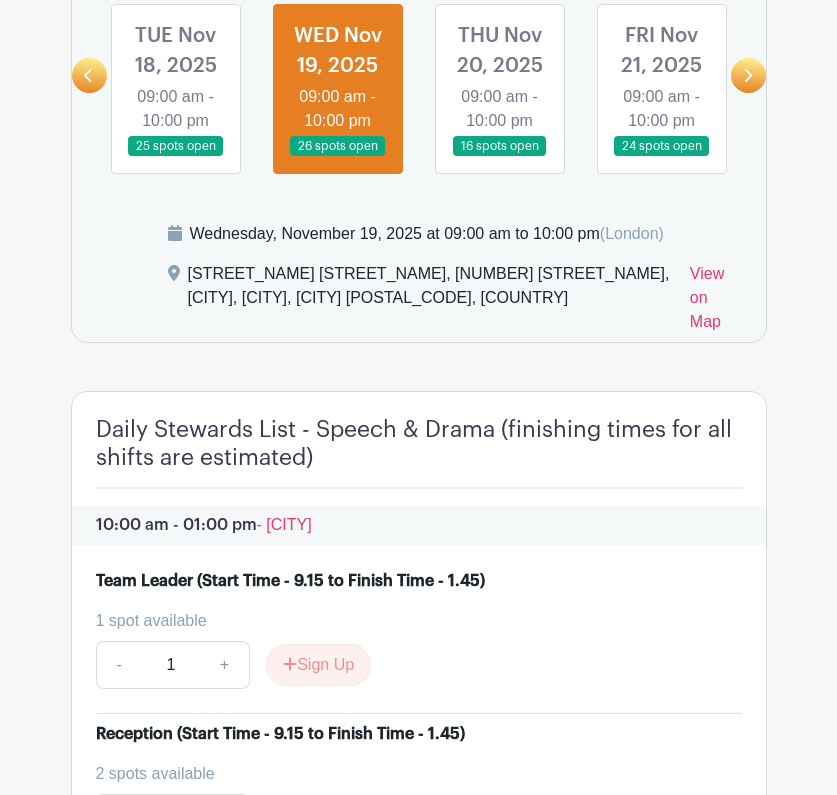 click at bounding box center (500, 157) 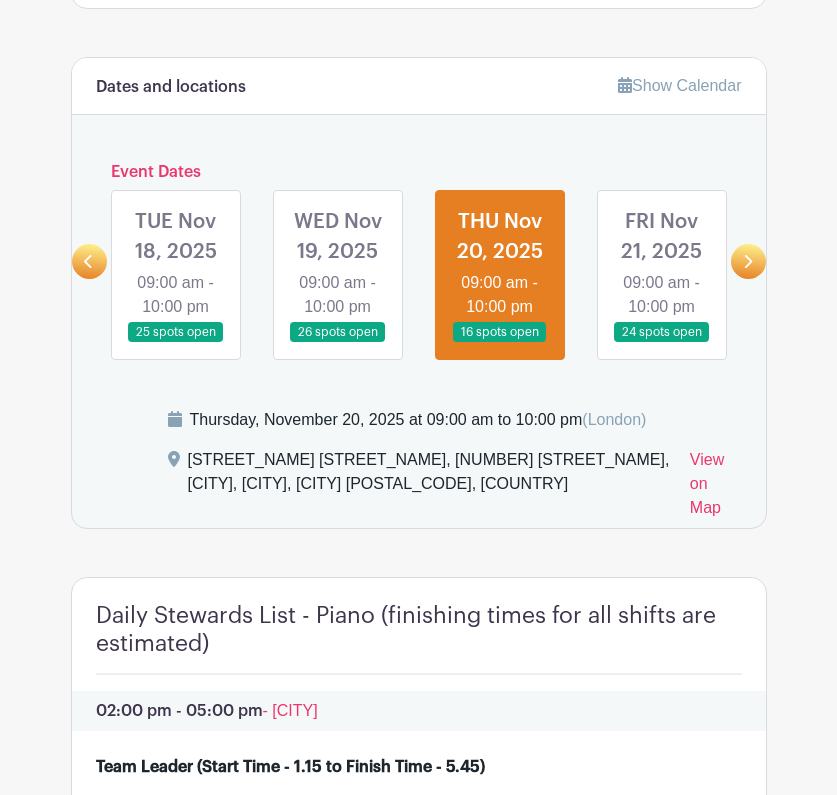 scroll, scrollTop: 1005, scrollLeft: 0, axis: vertical 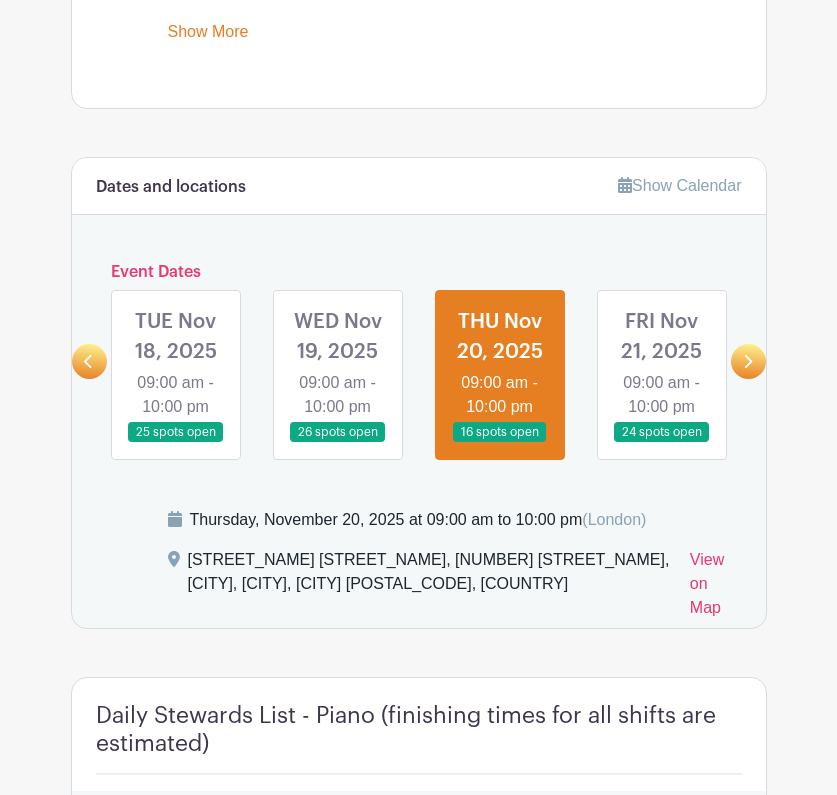 click at bounding box center (662, 443) 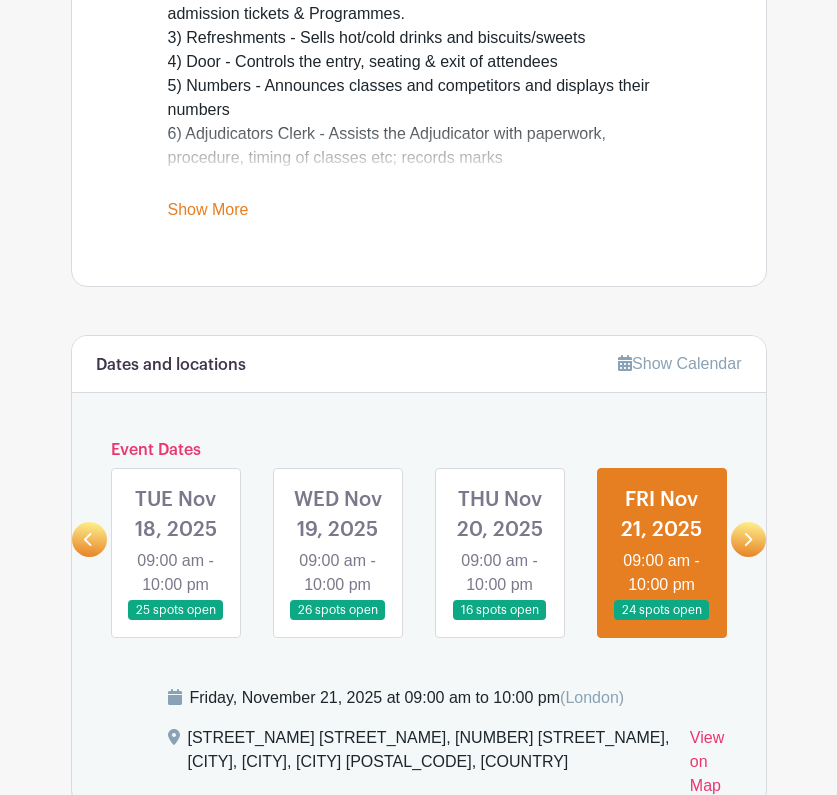 scroll, scrollTop: 866, scrollLeft: 0, axis: vertical 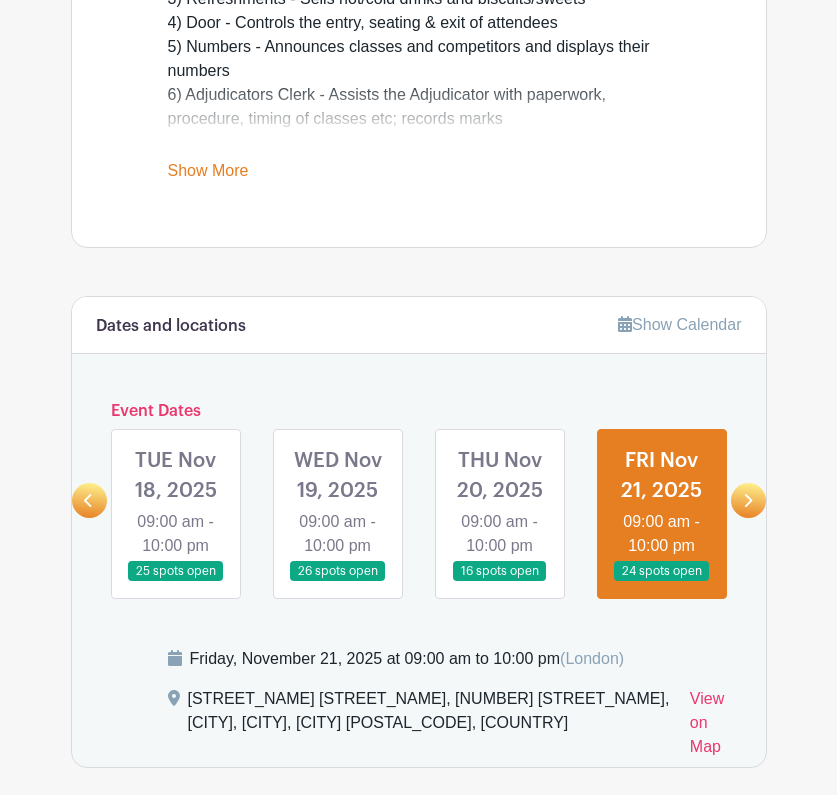 click at bounding box center [748, 500] 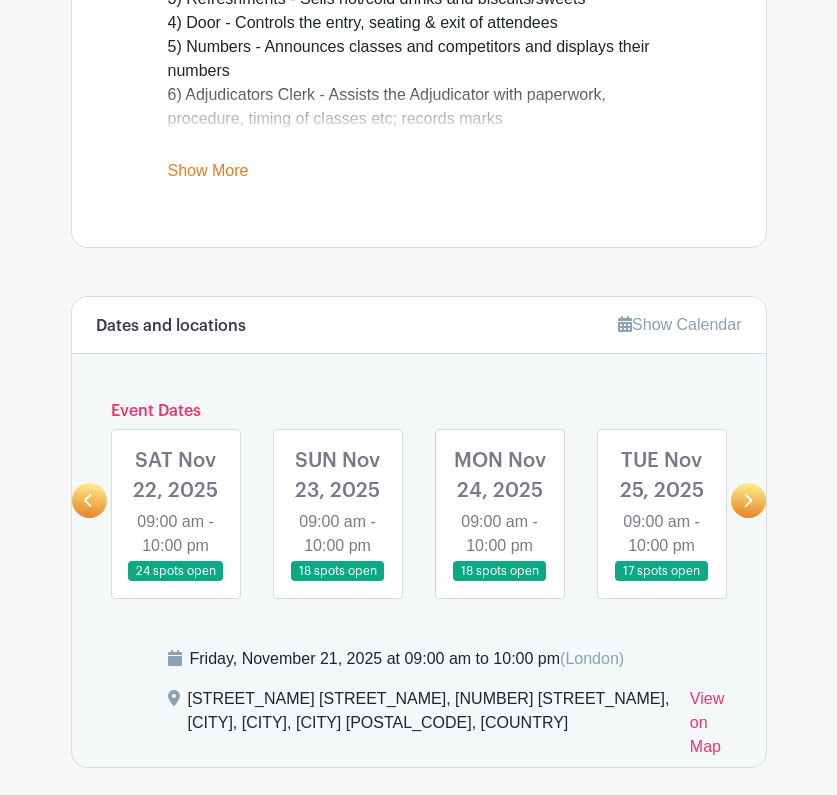 click at bounding box center [176, 582] 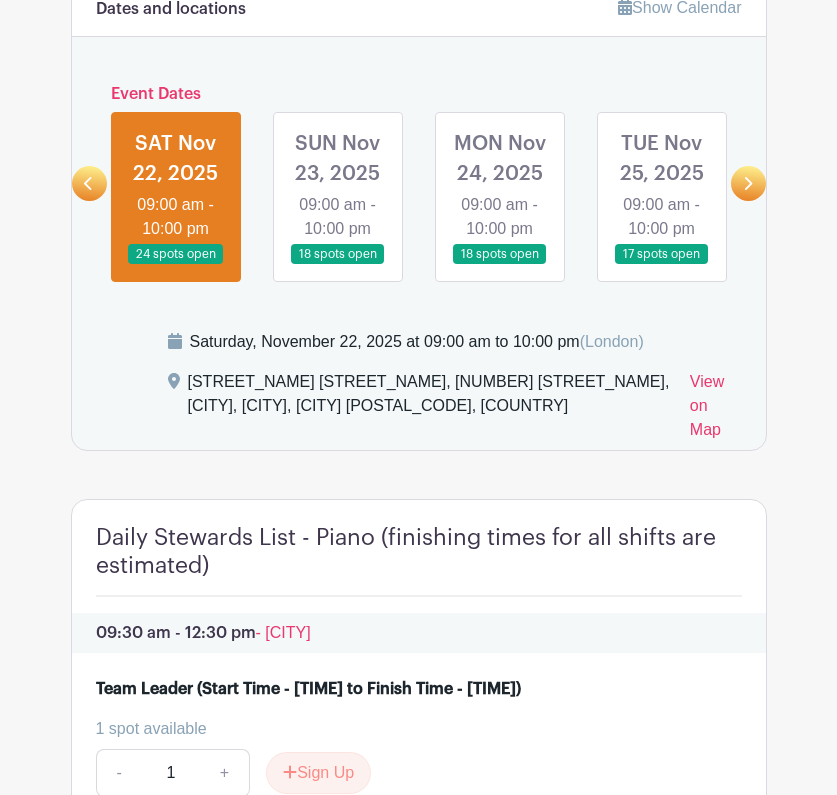 scroll, scrollTop: 1090, scrollLeft: 0, axis: vertical 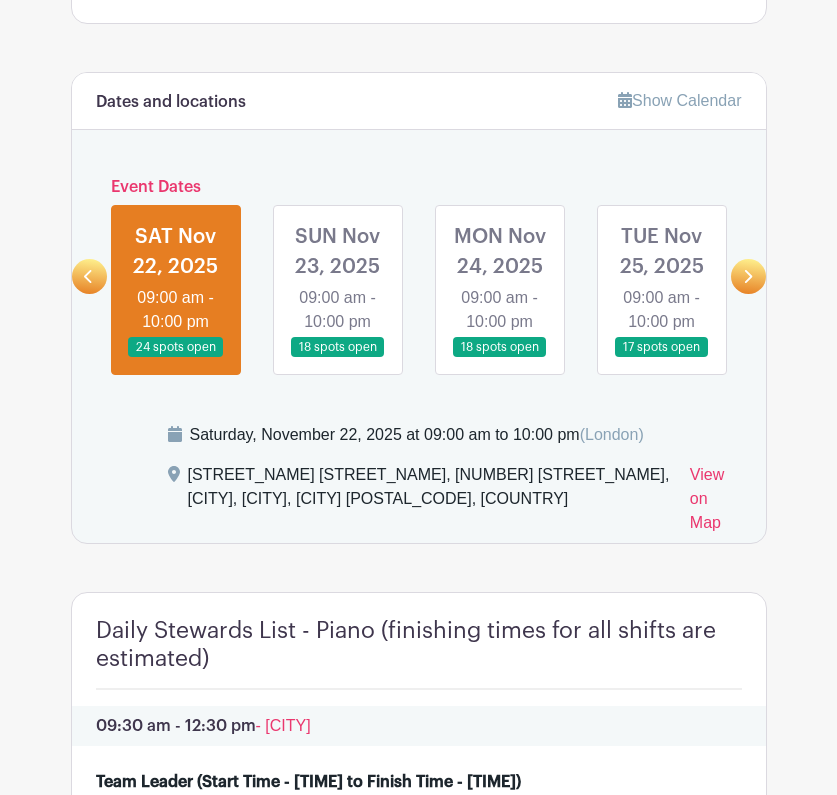 click at bounding box center (338, 358) 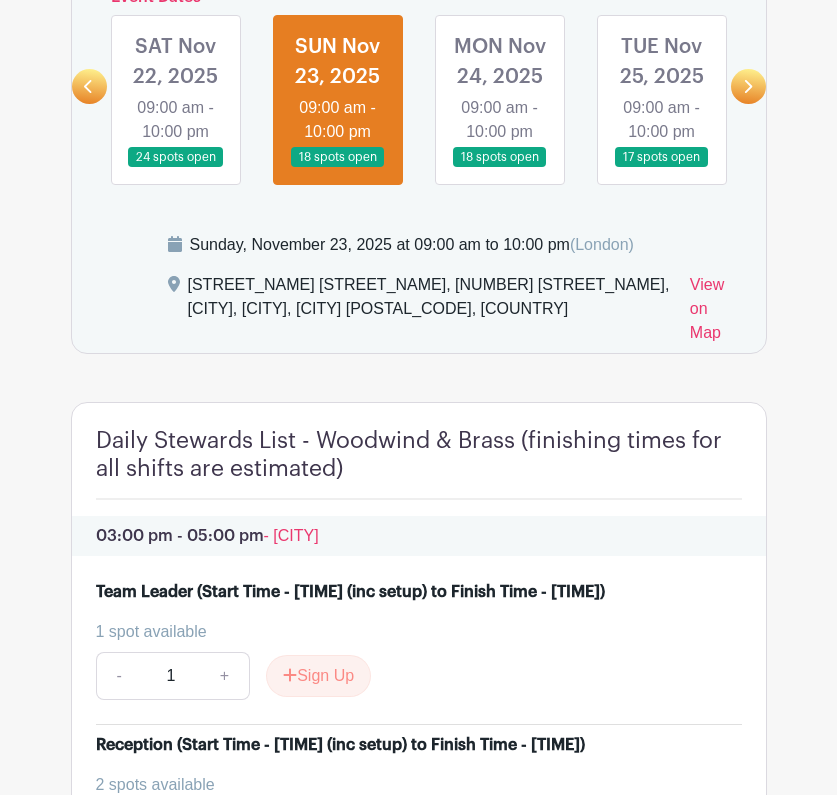 scroll, scrollTop: 1274, scrollLeft: 0, axis: vertical 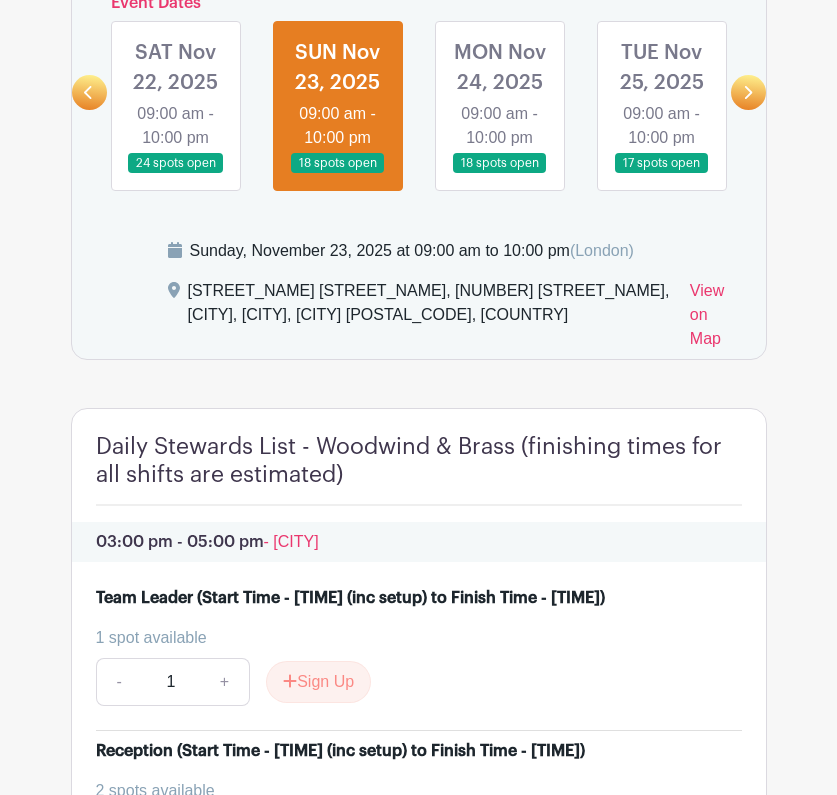 click at bounding box center [500, 174] 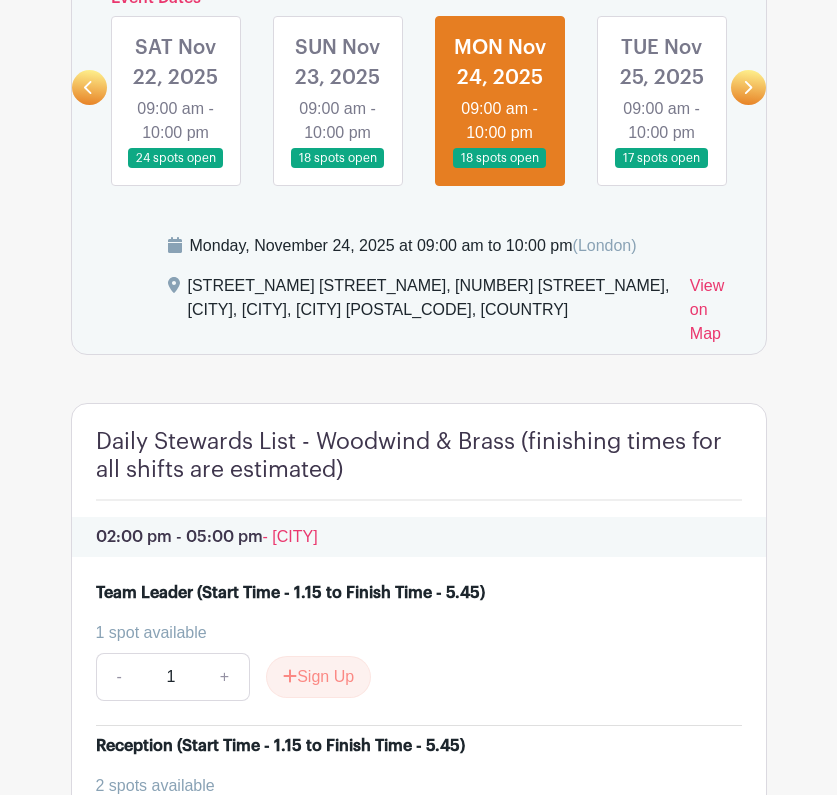 scroll, scrollTop: 1277, scrollLeft: 0, axis: vertical 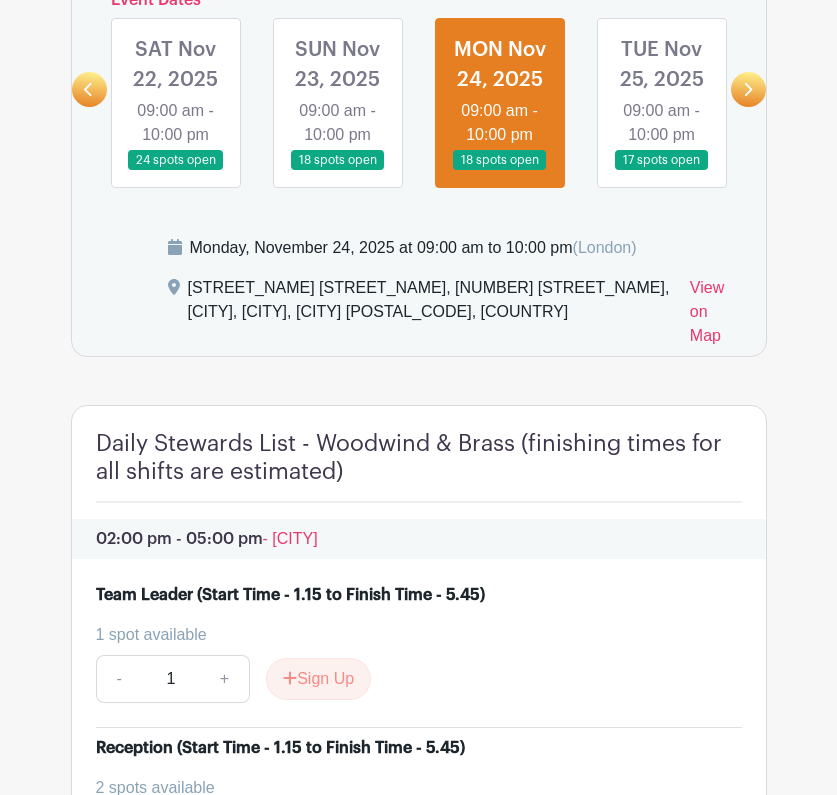 click at bounding box center [662, 171] 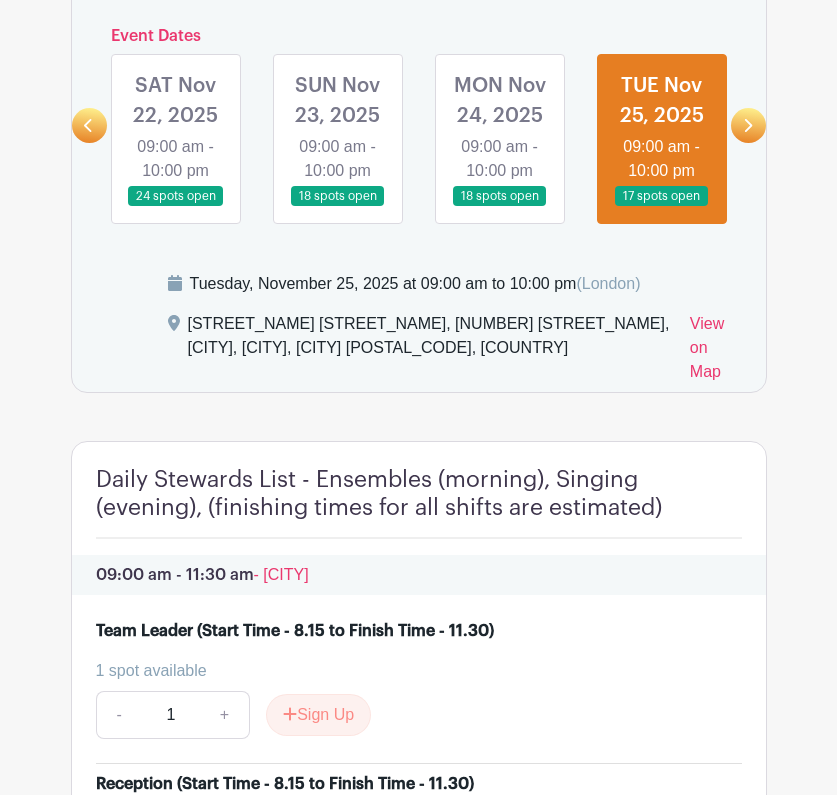 scroll, scrollTop: 1241, scrollLeft: 0, axis: vertical 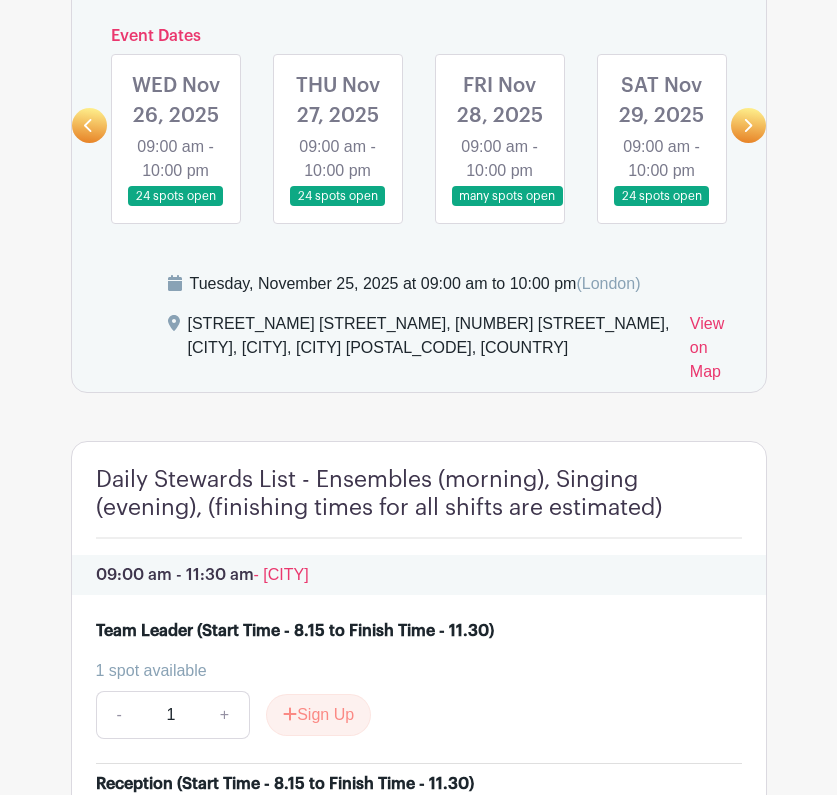click at bounding box center (176, 207) 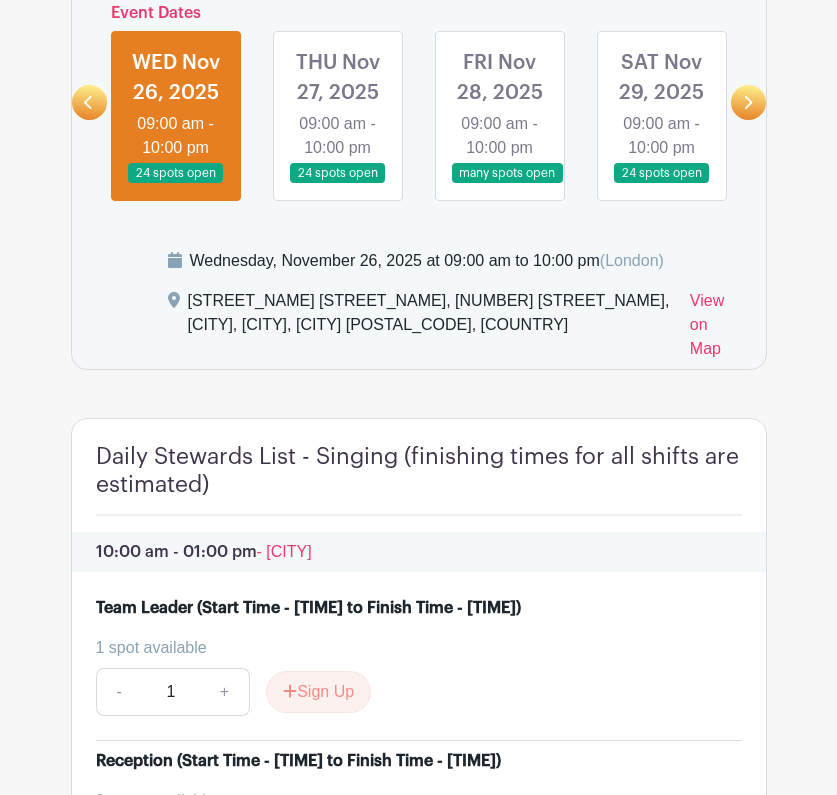 scroll, scrollTop: 1262, scrollLeft: 0, axis: vertical 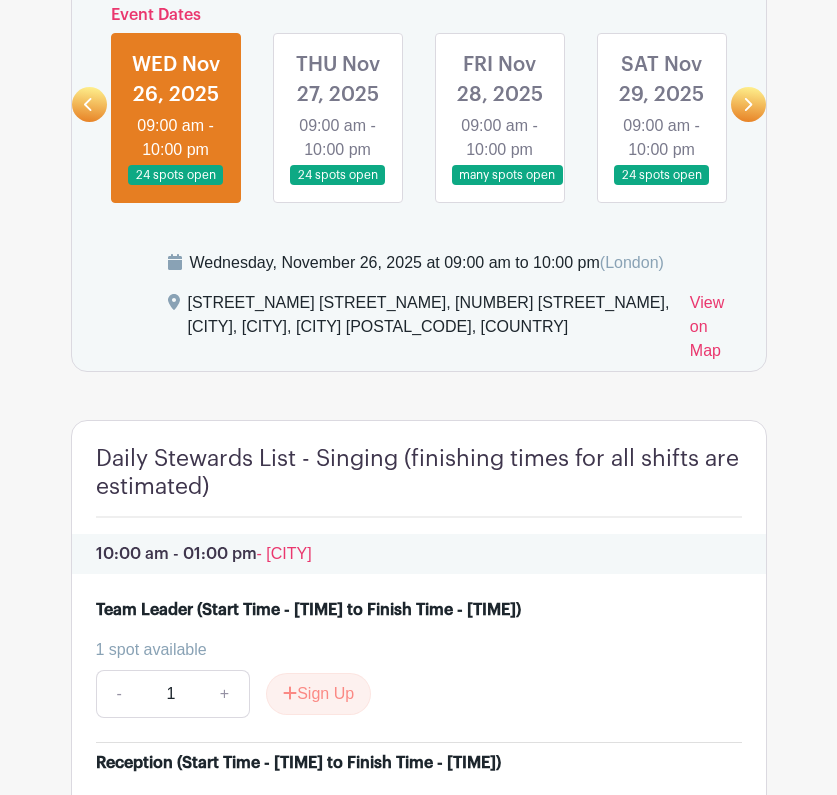 click at bounding box center [338, 186] 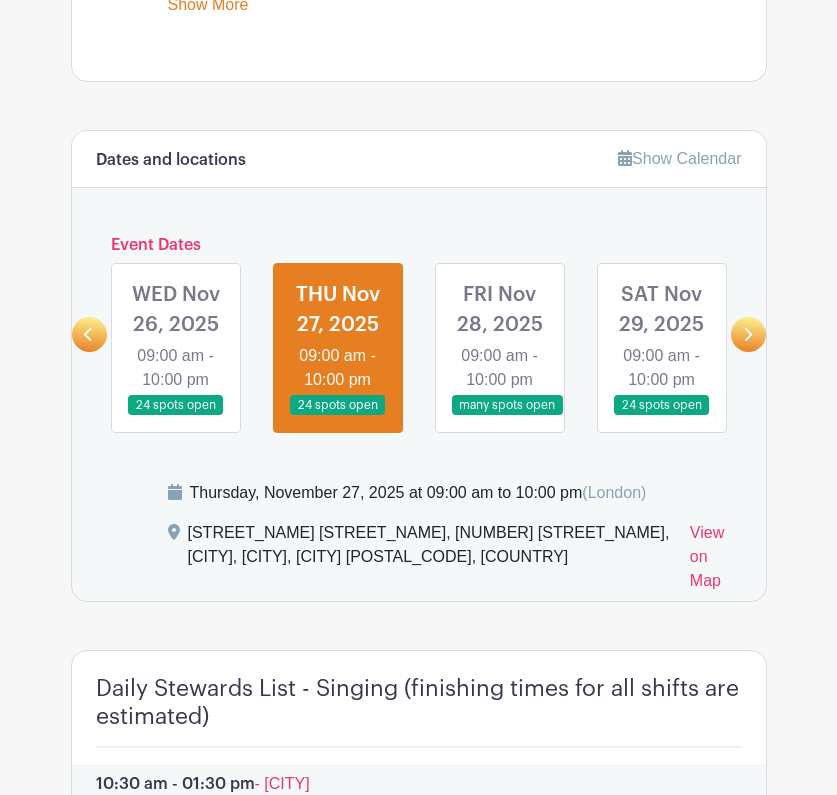 scroll, scrollTop: 784, scrollLeft: 0, axis: vertical 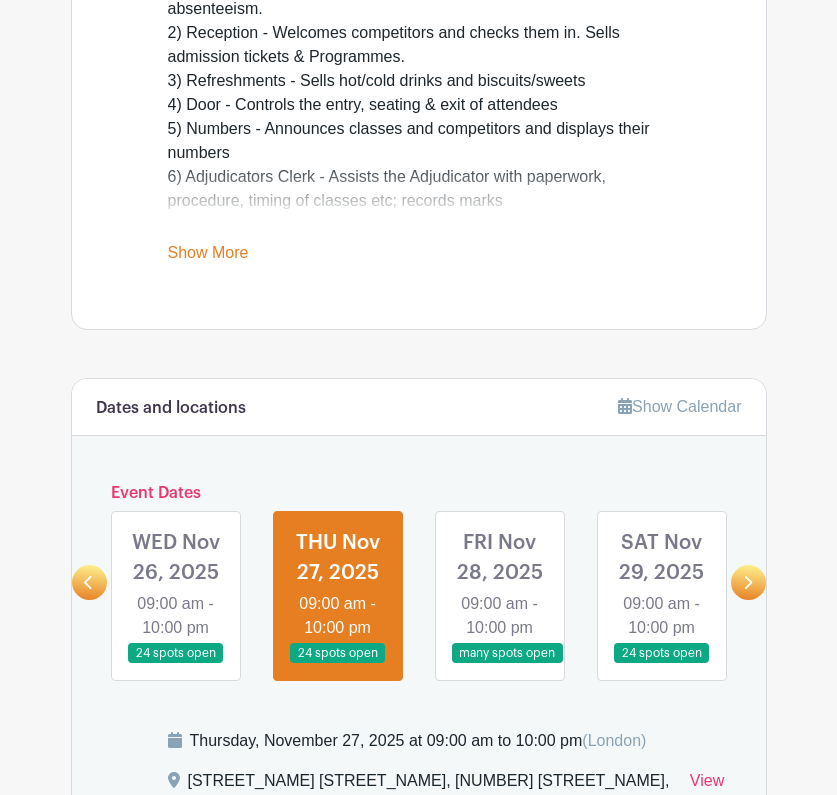 click at bounding box center [500, 664] 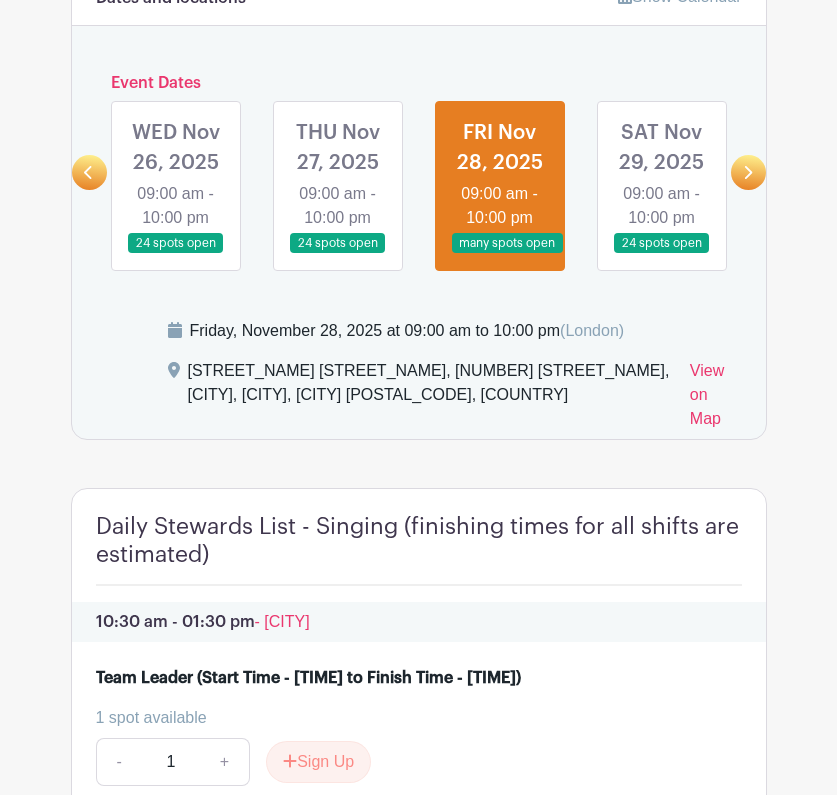 scroll, scrollTop: 1182, scrollLeft: 0, axis: vertical 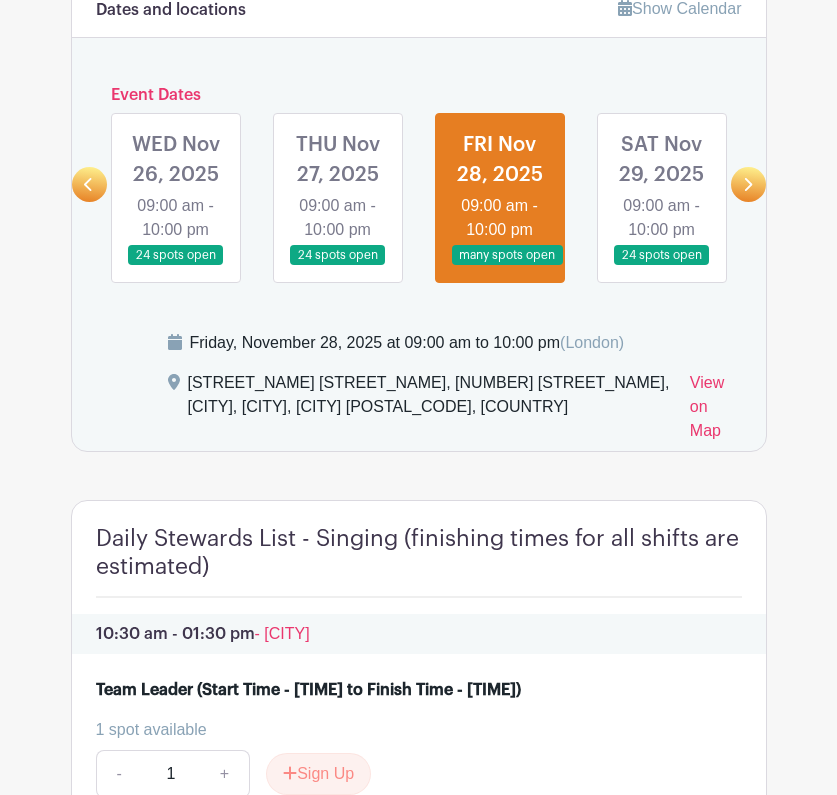 click at bounding box center [662, 266] 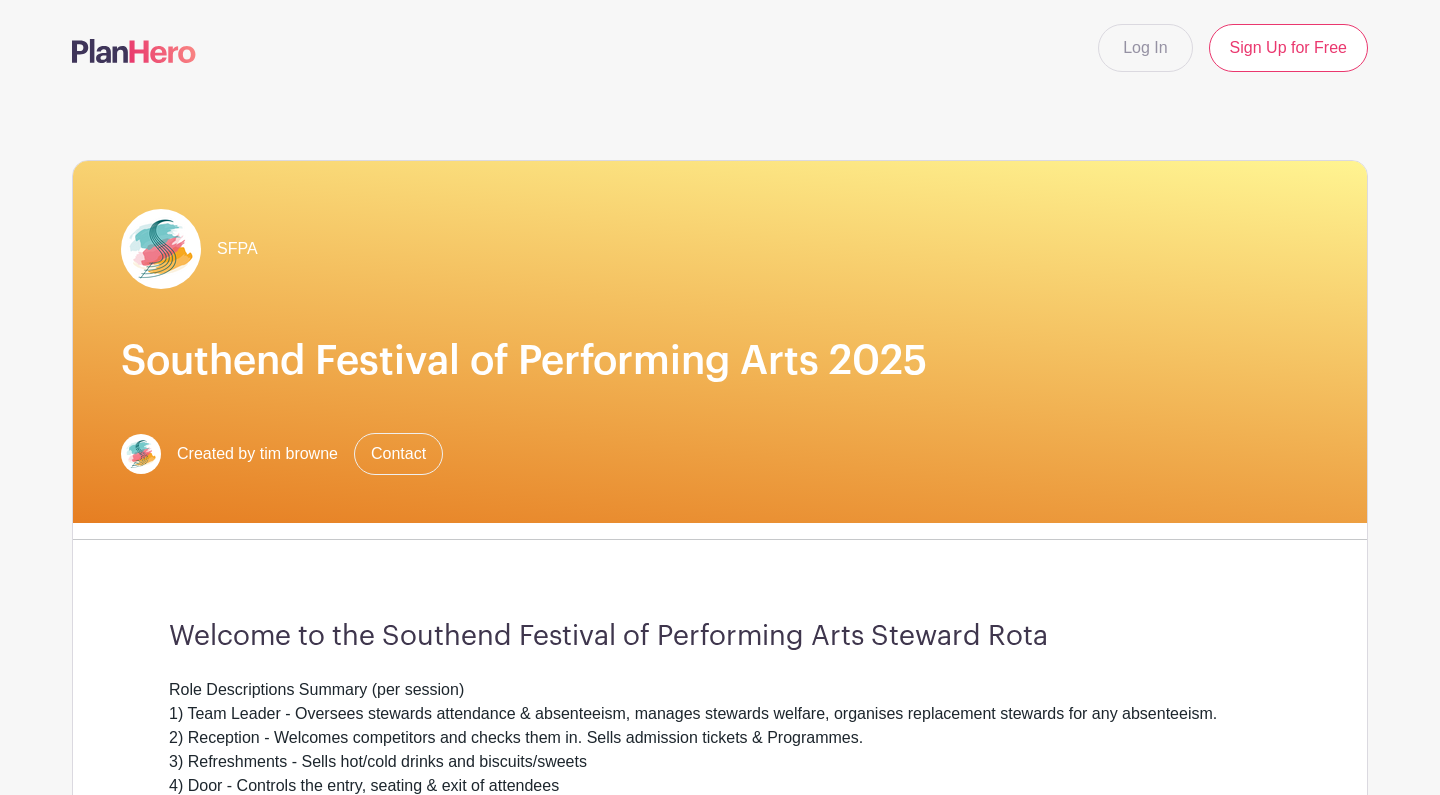 scroll, scrollTop: 0, scrollLeft: 0, axis: both 